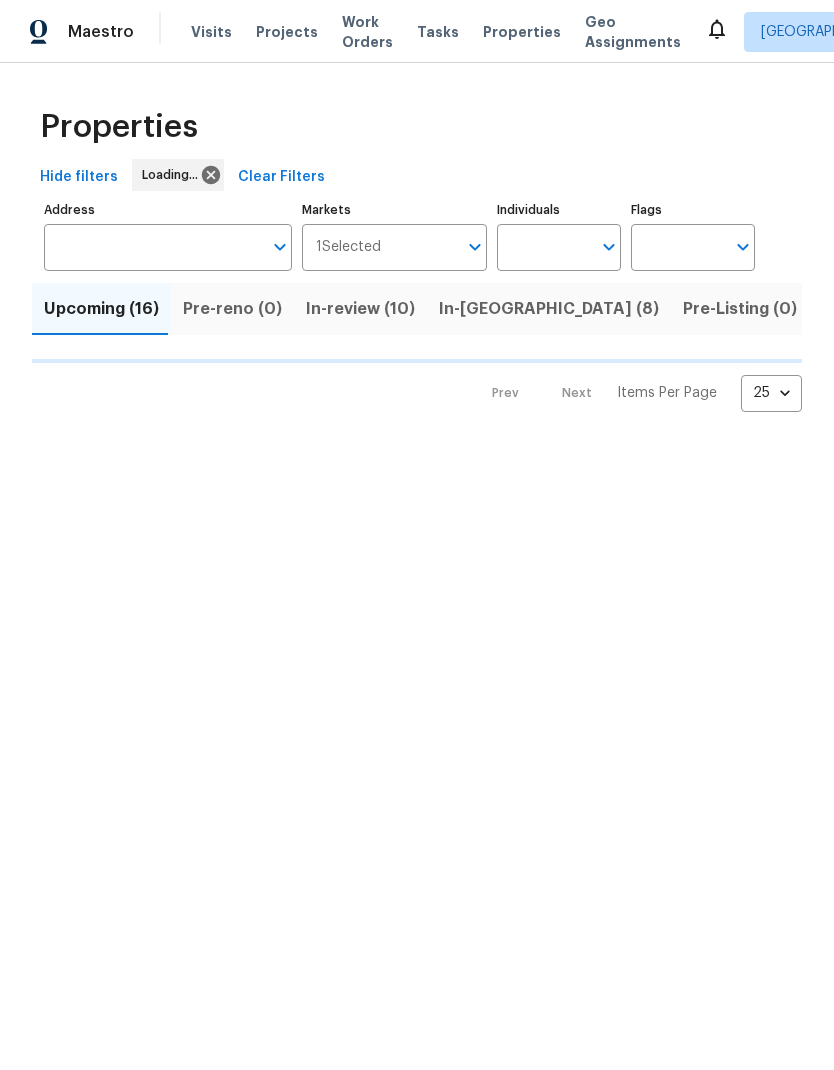 scroll, scrollTop: 0, scrollLeft: 0, axis: both 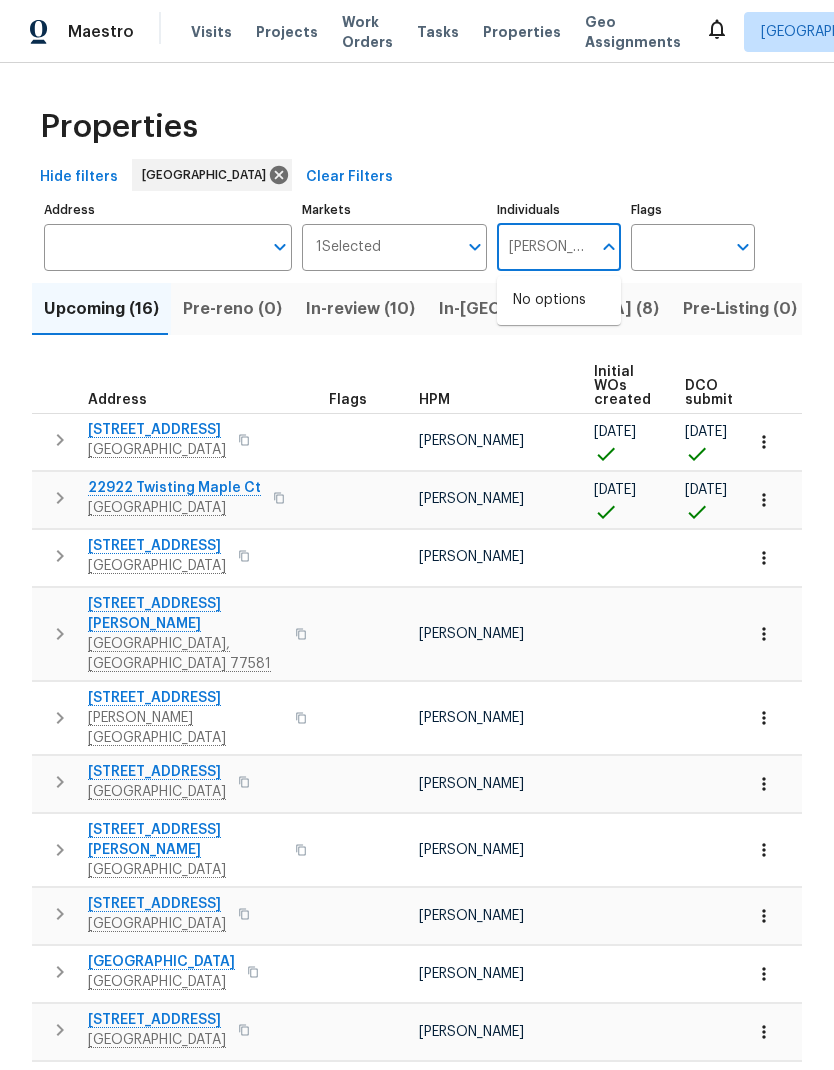 type on "Stephen lacy" 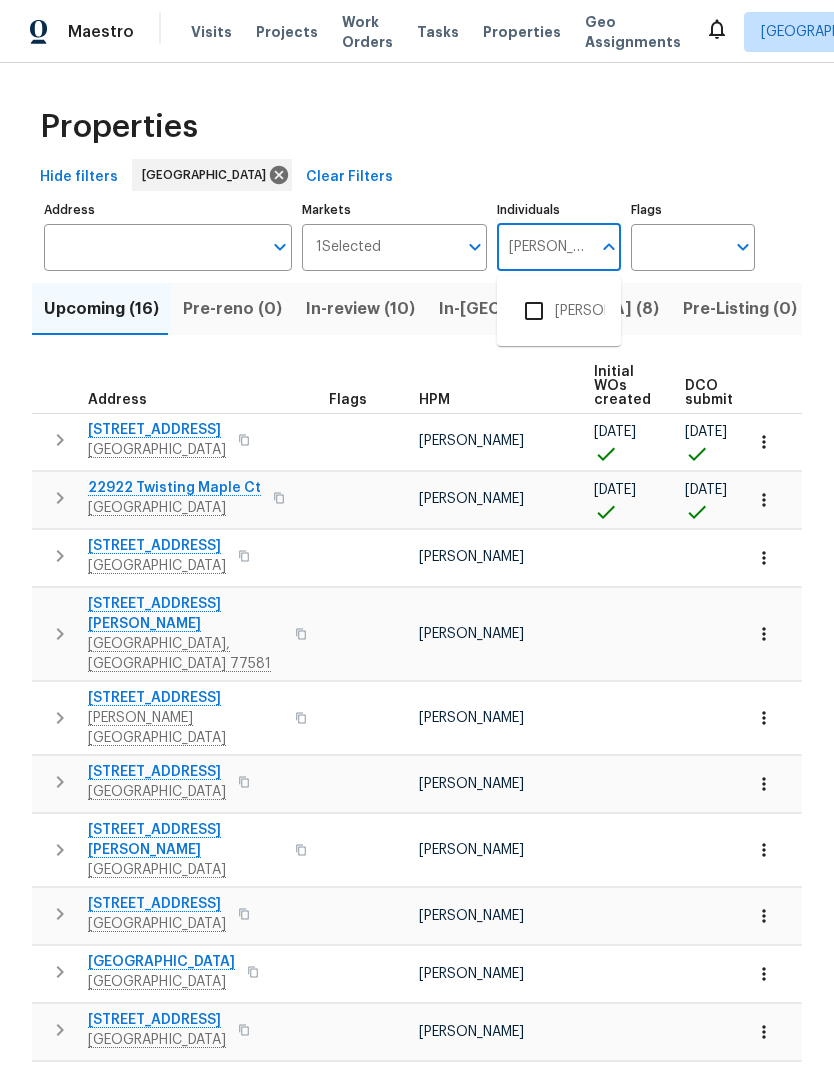 click at bounding box center [534, 311] 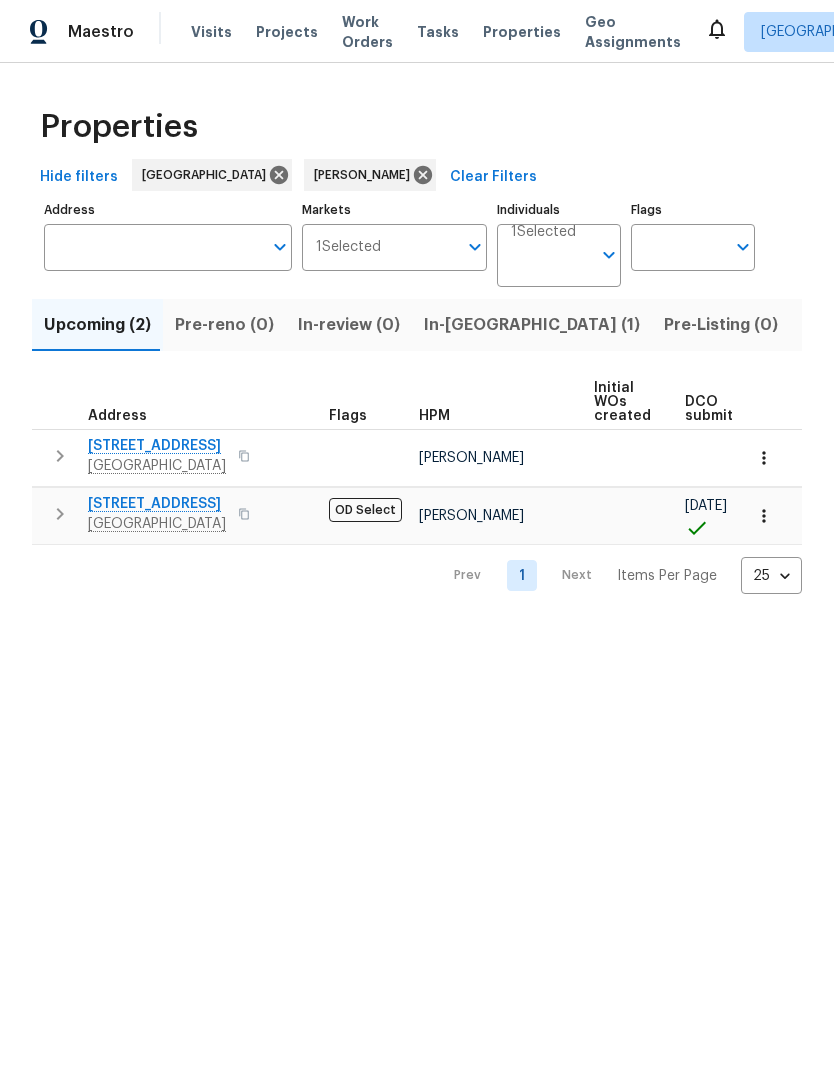 click on "Individuals" at bounding box center [551, 263] 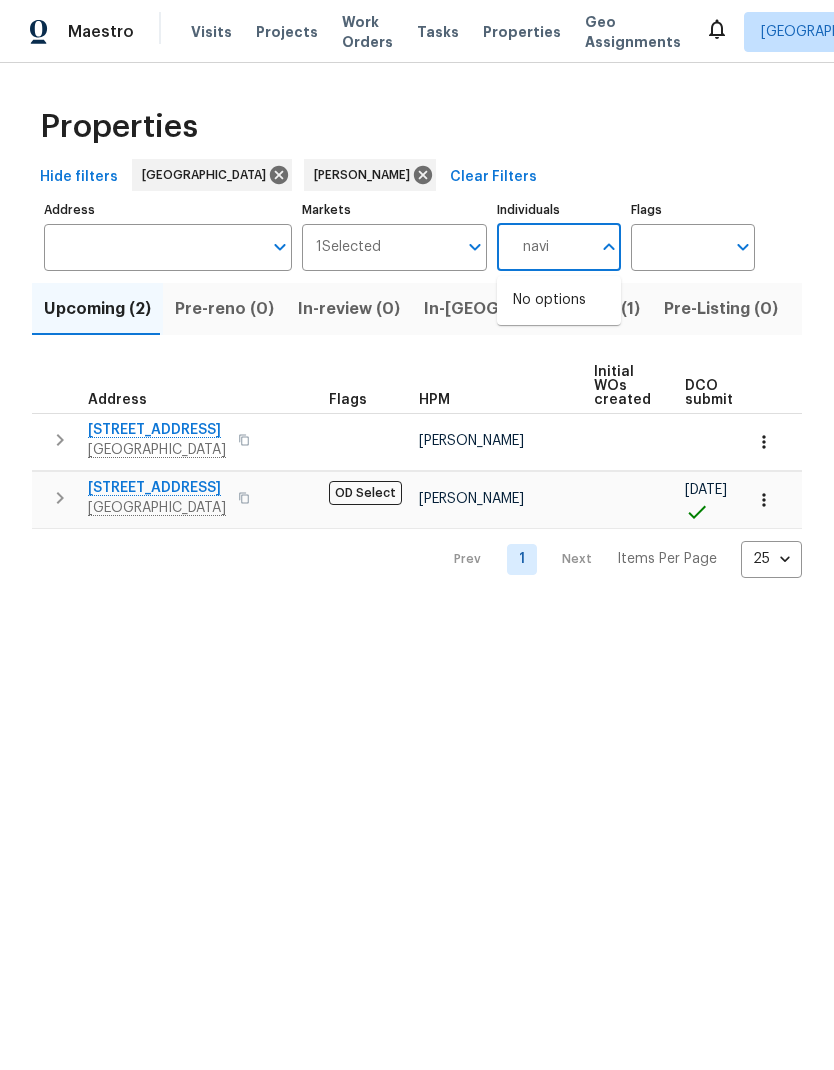 type on "navid" 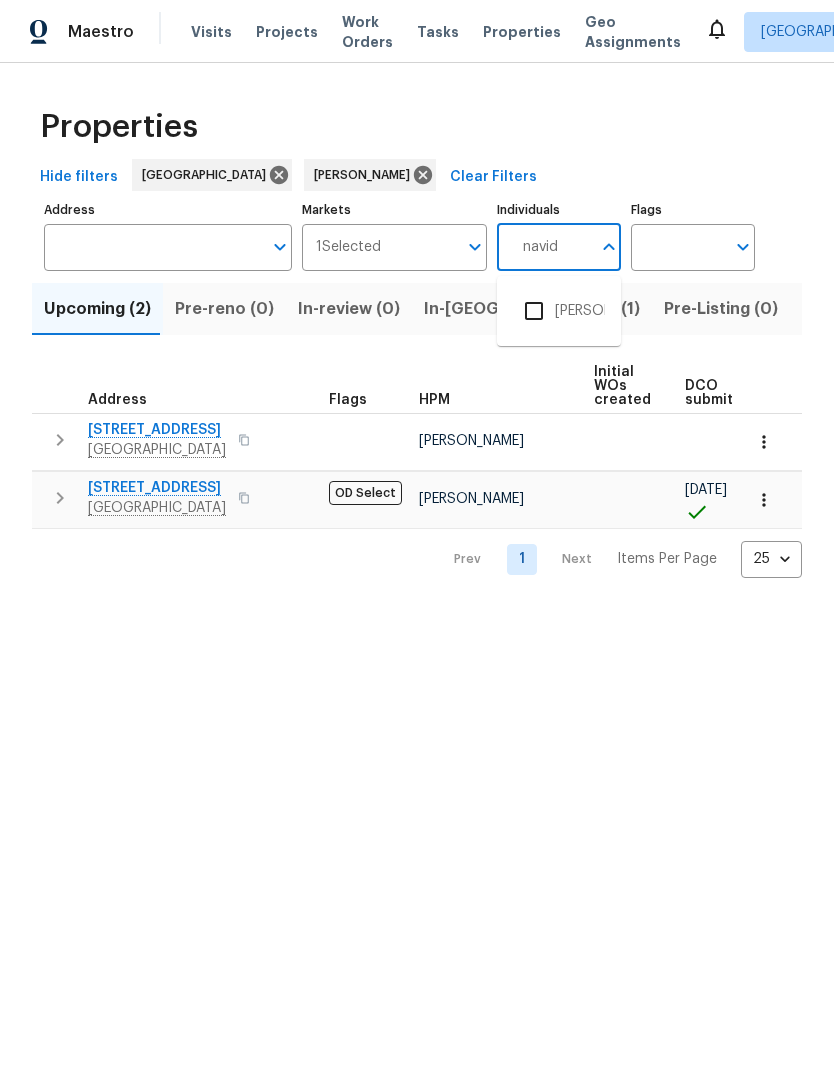 click at bounding box center [534, 311] 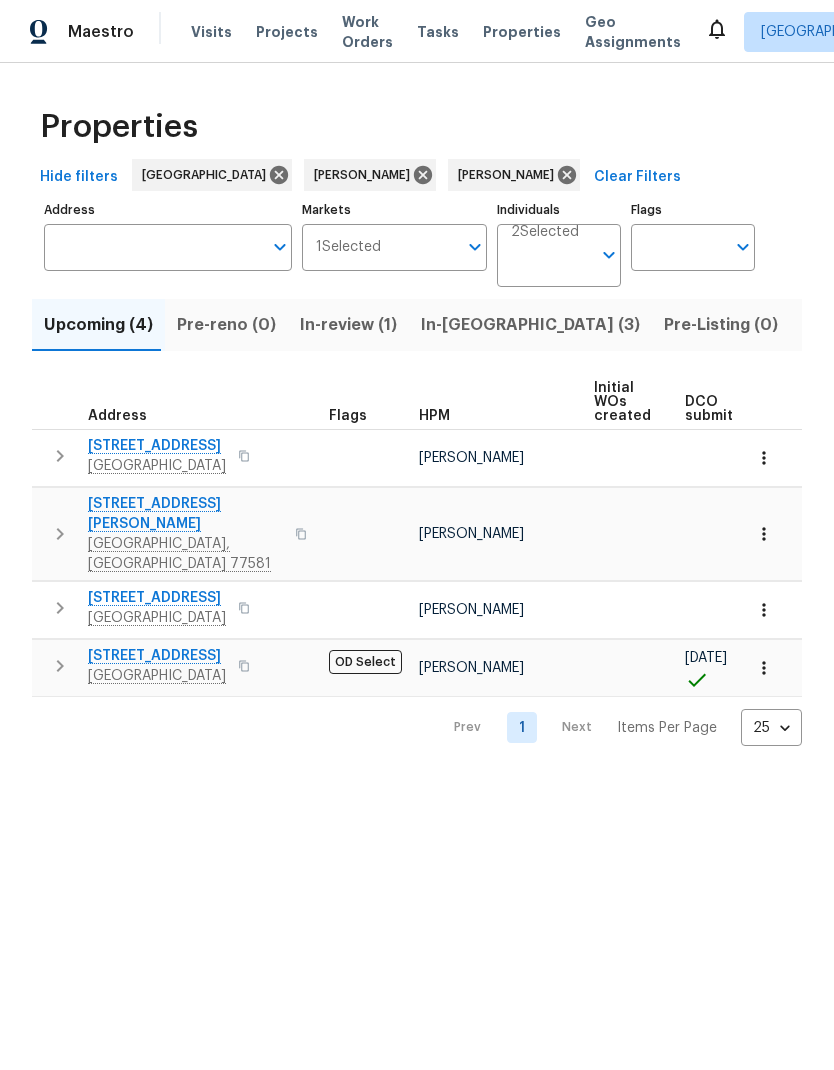 click at bounding box center (764, 610) 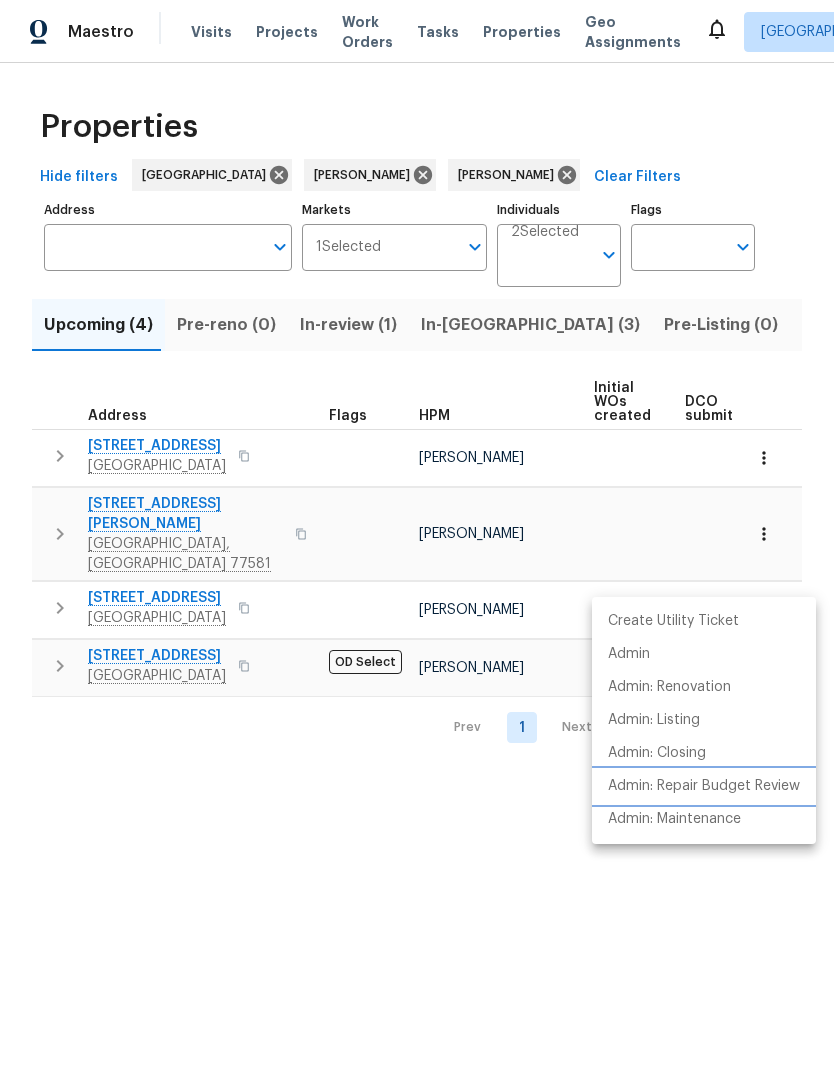 click on "Admin: Repair Budget Review" at bounding box center (704, 786) 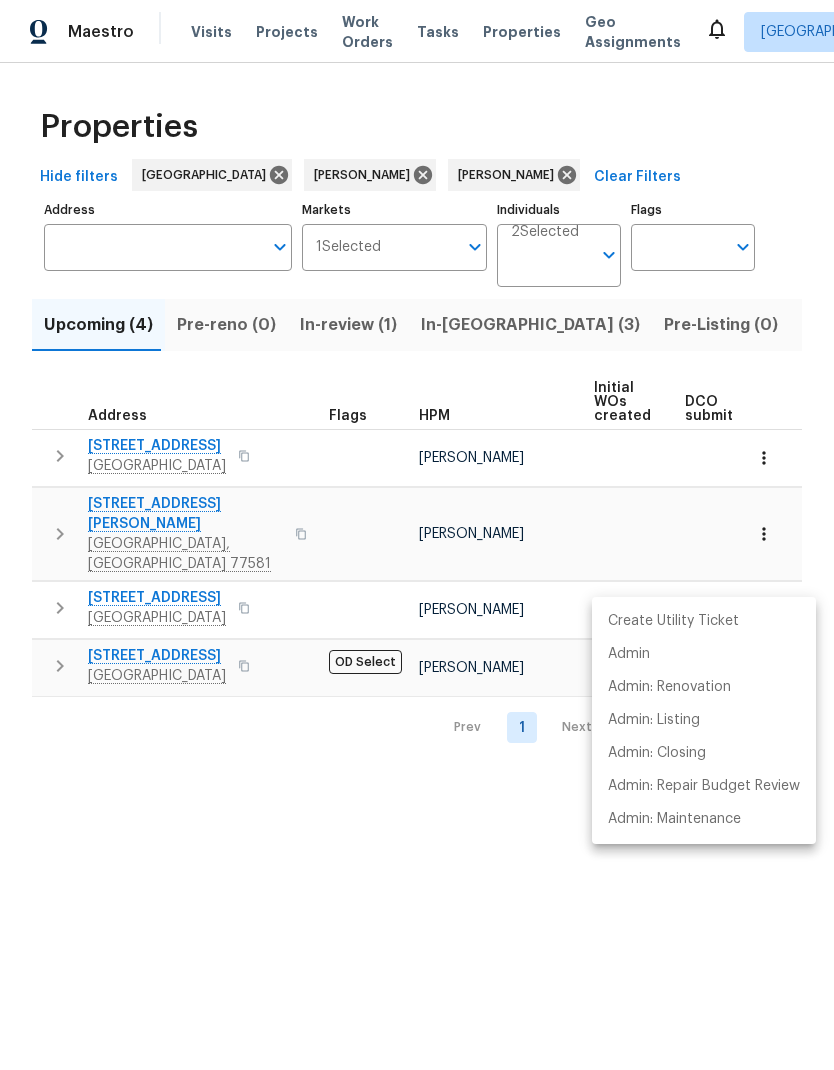 click at bounding box center (417, 535) 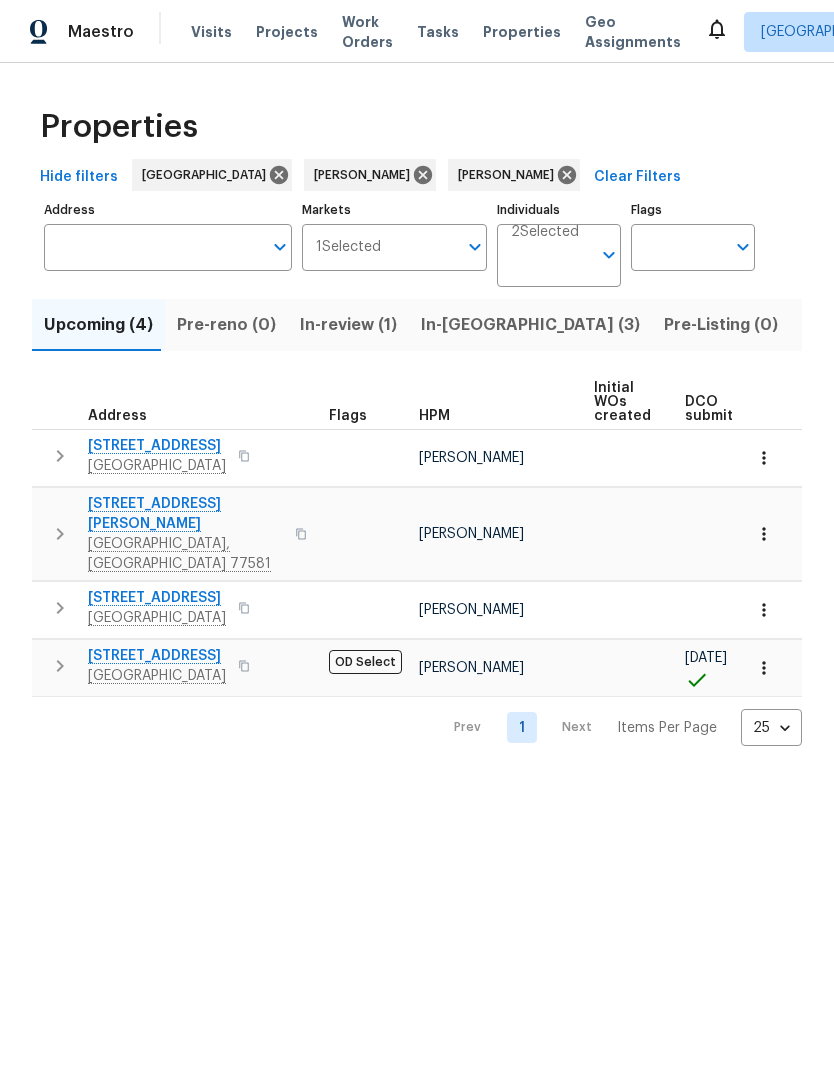 click on "21735 Sierra Long Dr" at bounding box center (157, 598) 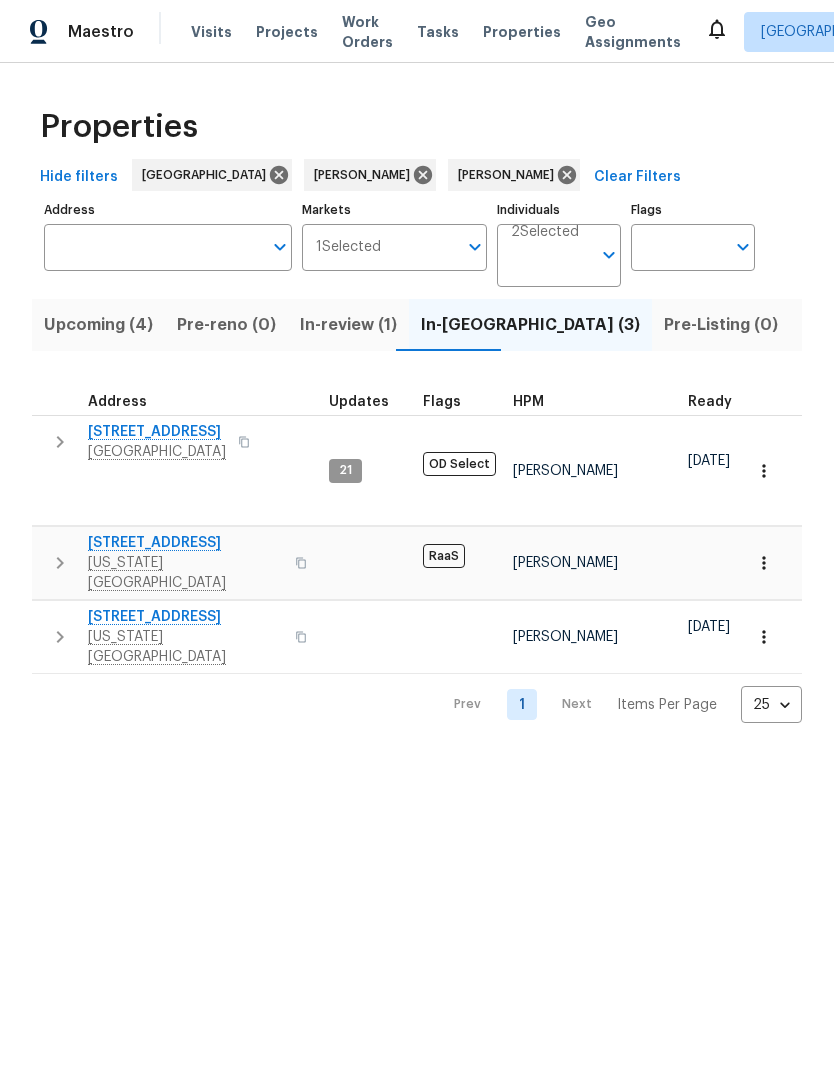 click on "[US_STATE][GEOGRAPHIC_DATA]" at bounding box center [185, 647] 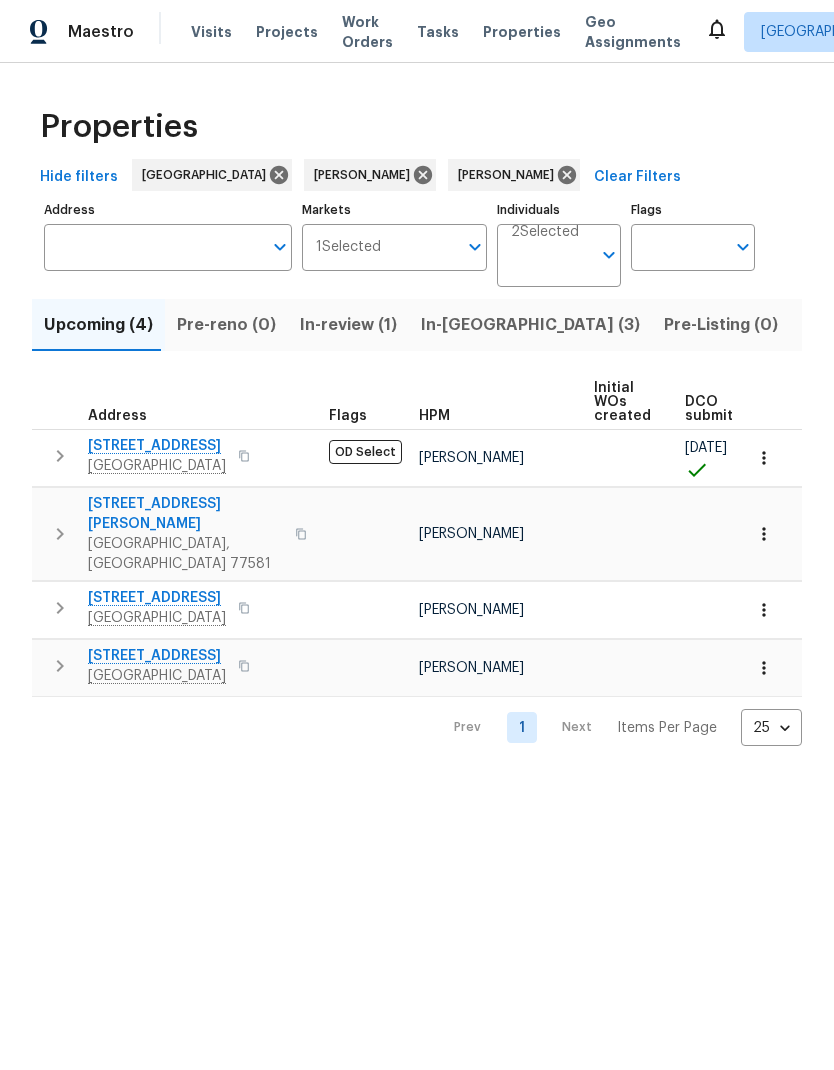 click 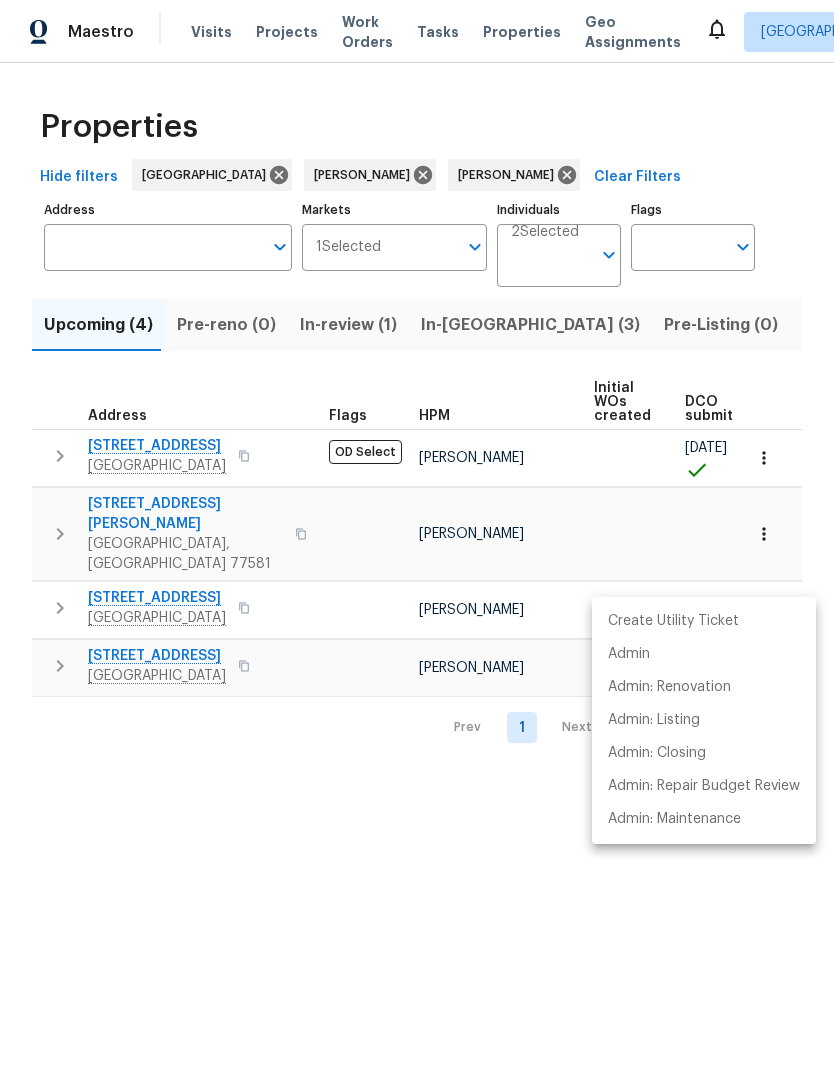 click at bounding box center [417, 535] 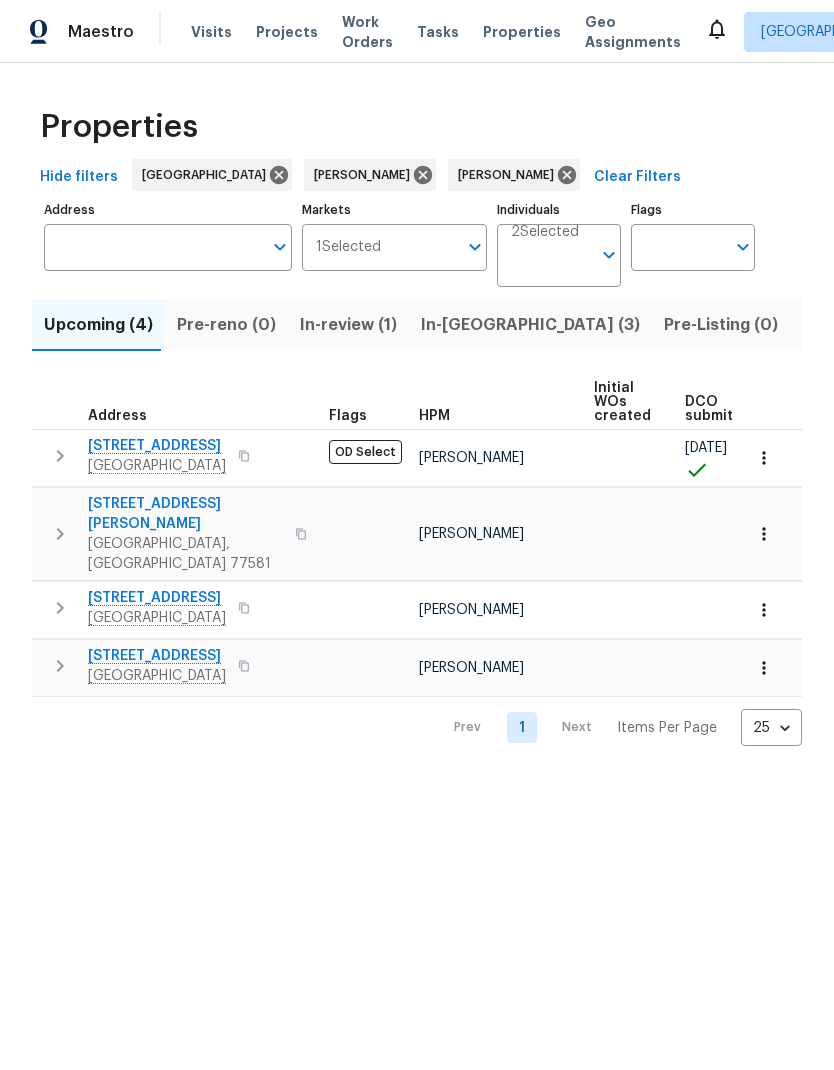 scroll, scrollTop: 0, scrollLeft: 0, axis: both 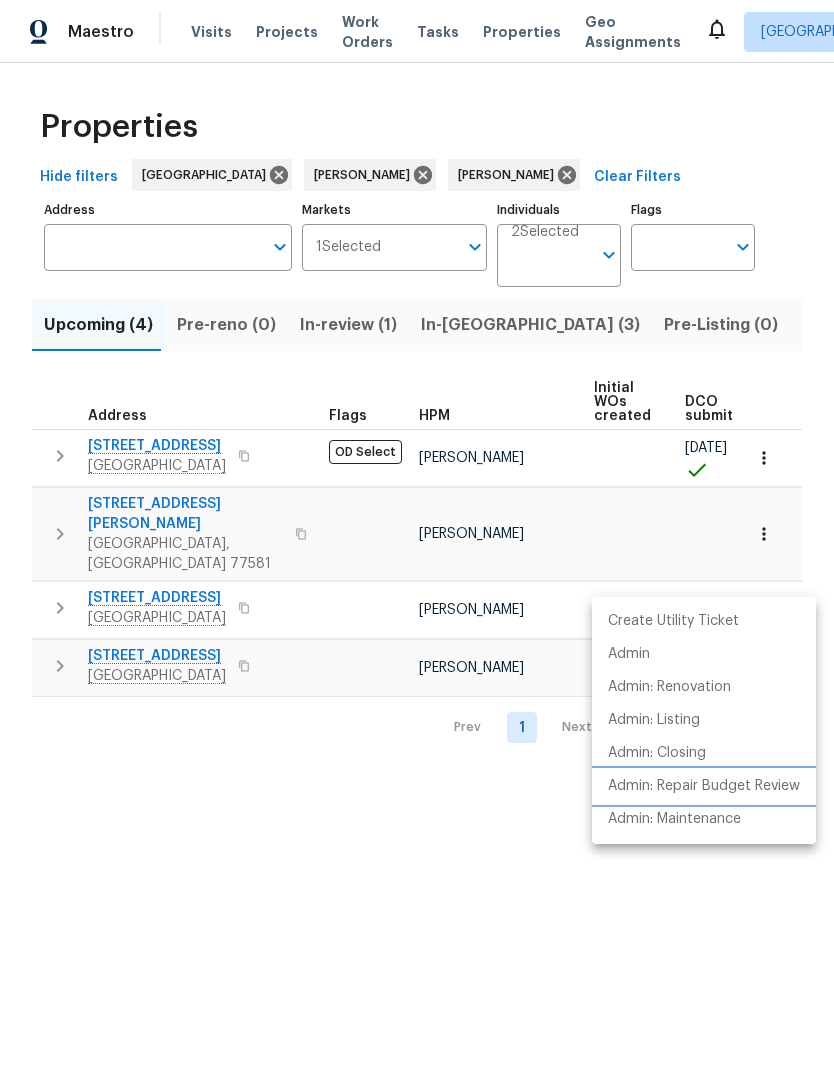 click on "Admin: Repair Budget Review" at bounding box center [704, 786] 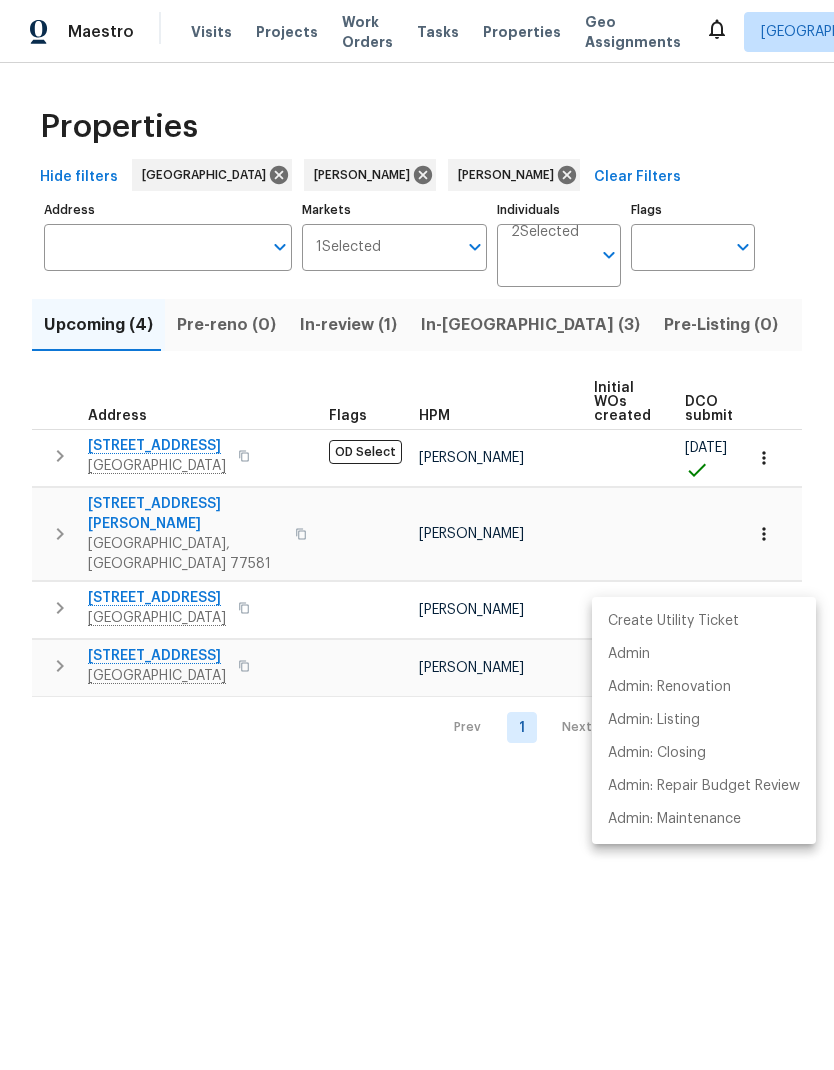 click at bounding box center (417, 535) 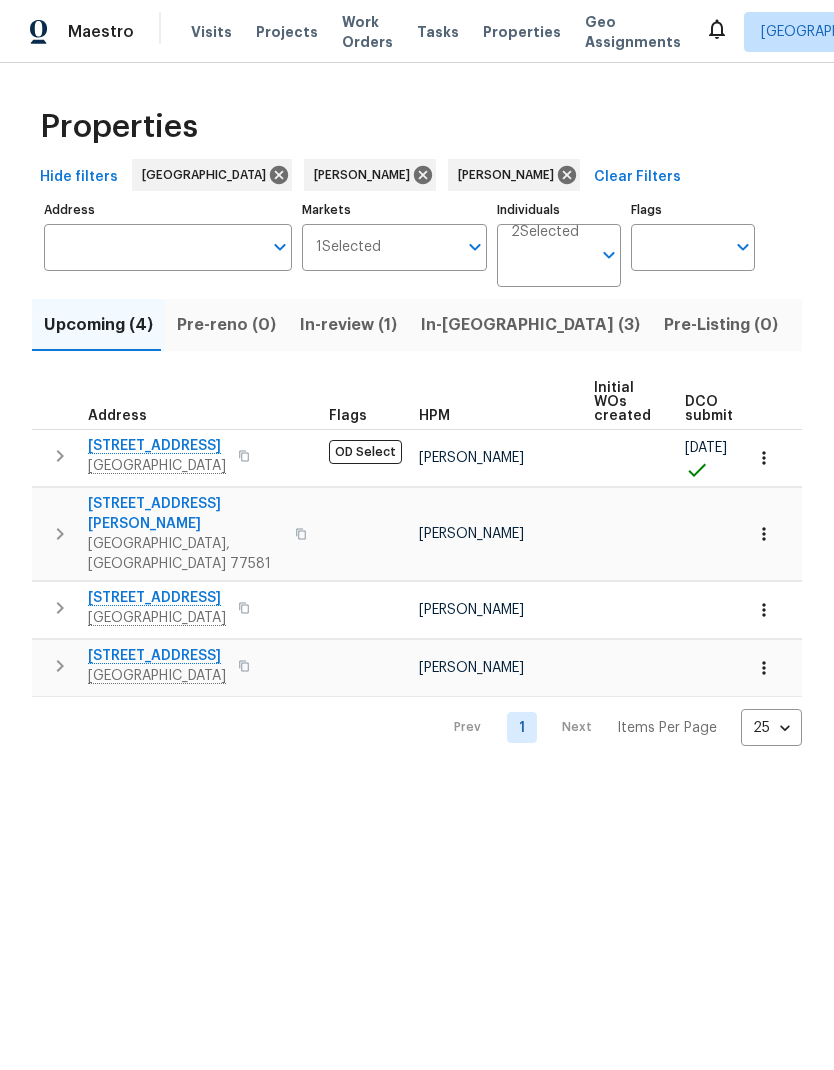 click on "6214 Clayridge Dr" at bounding box center (157, 598) 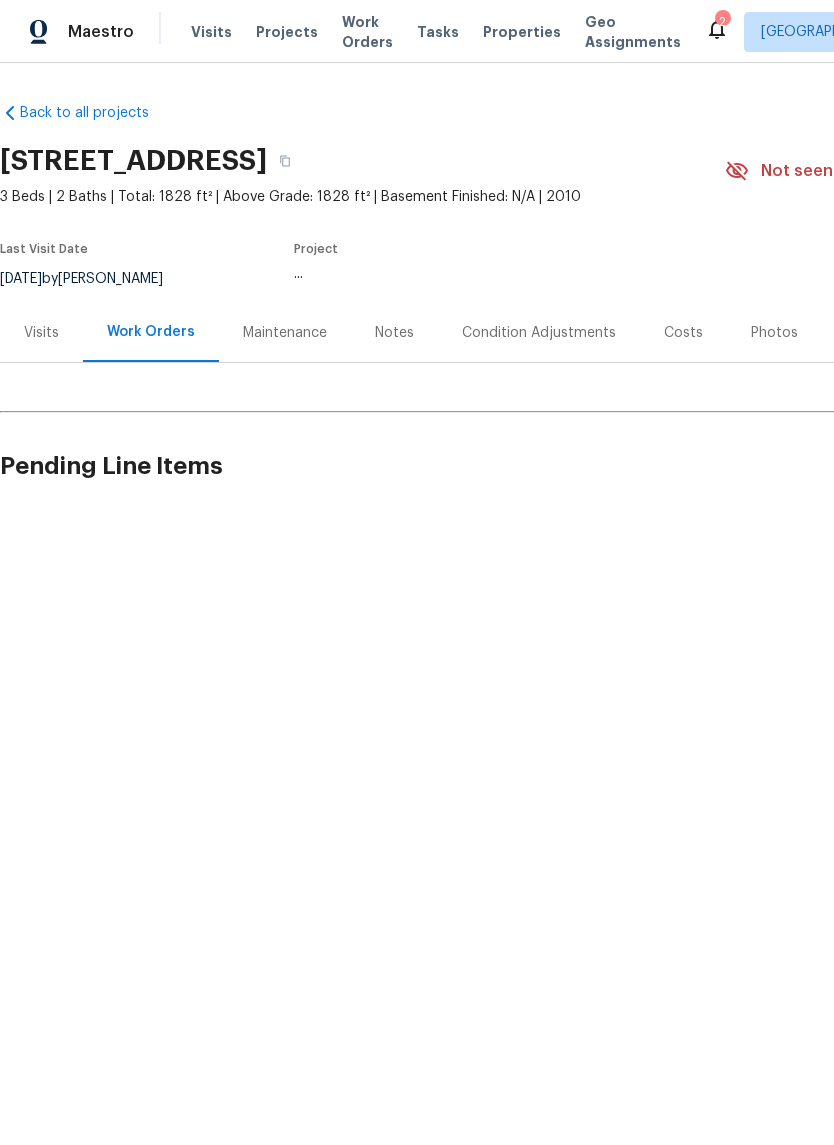 scroll, scrollTop: 0, scrollLeft: 0, axis: both 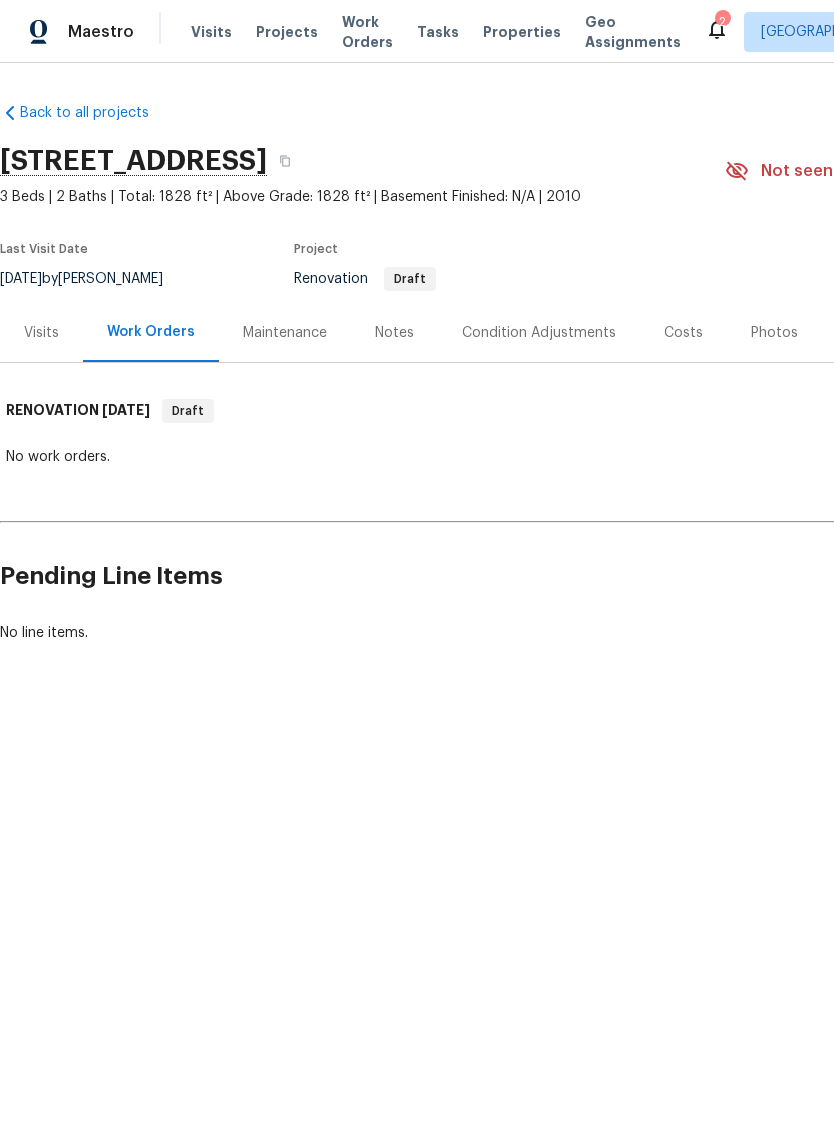 click on "Visits" at bounding box center [41, 333] 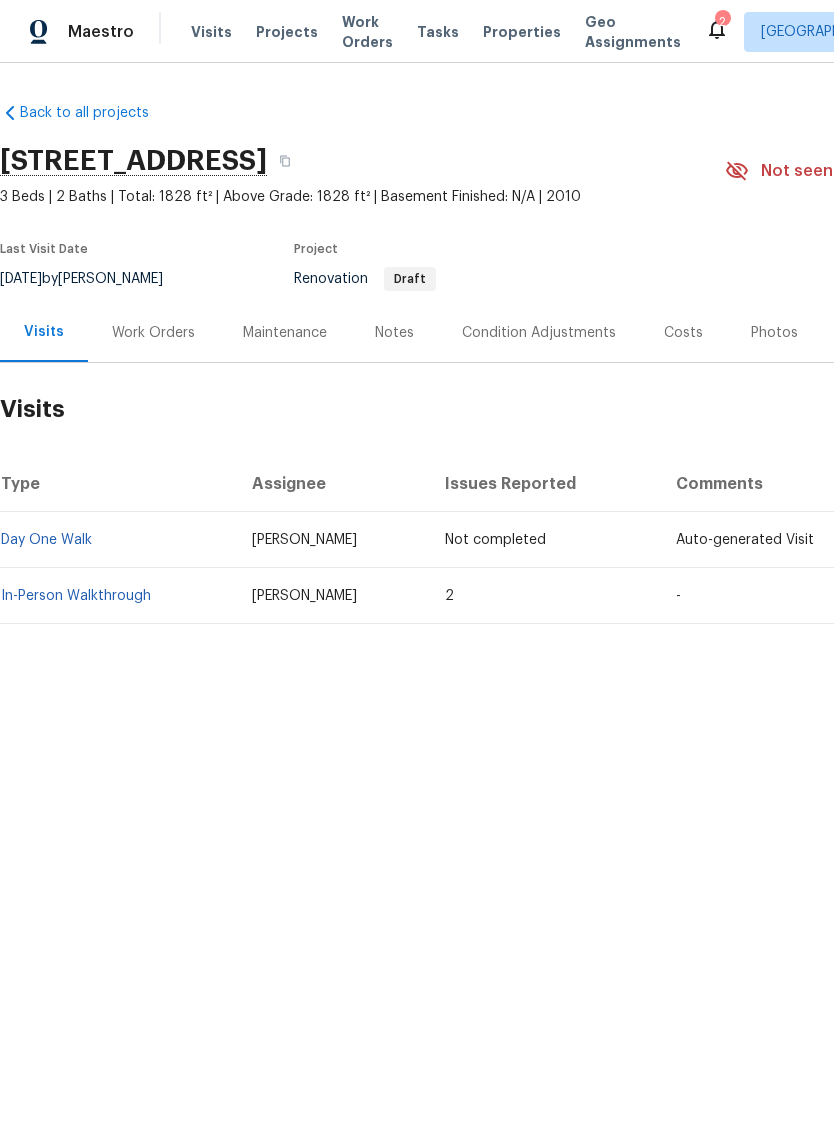 click on "In-Person Walkthrough" at bounding box center (76, 596) 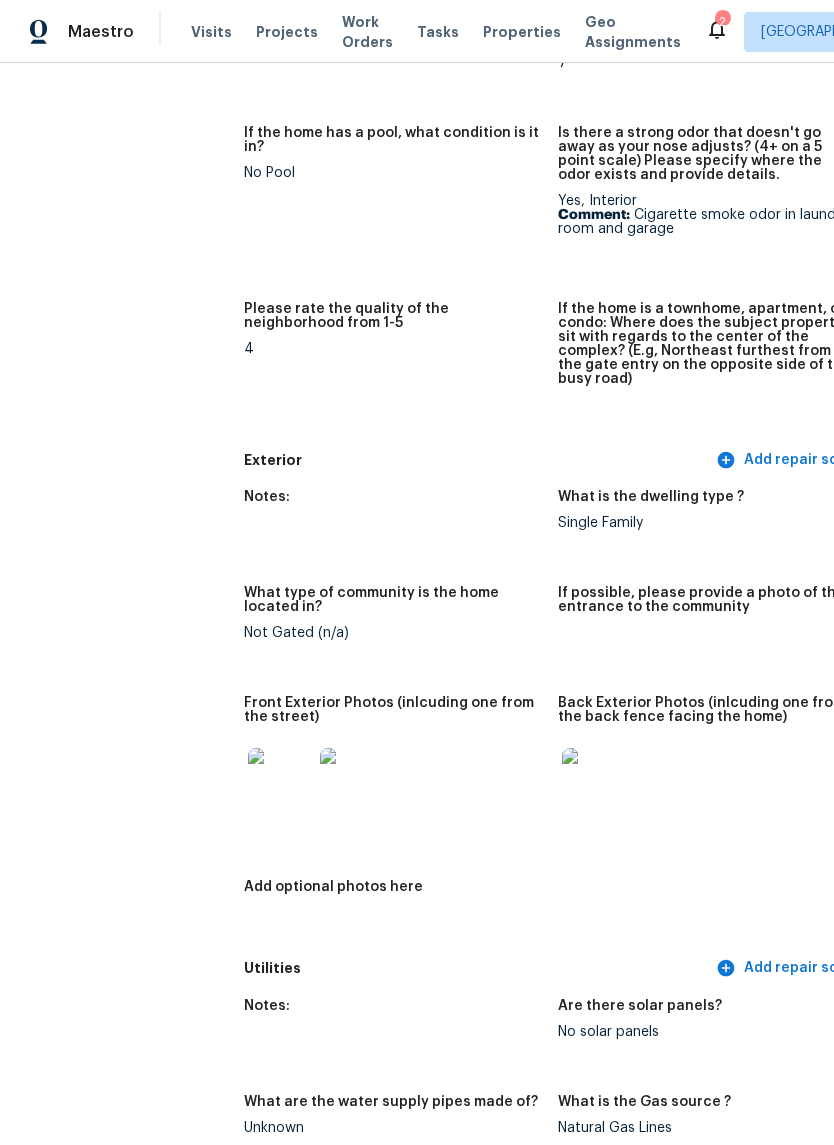 scroll, scrollTop: 500, scrollLeft: 0, axis: vertical 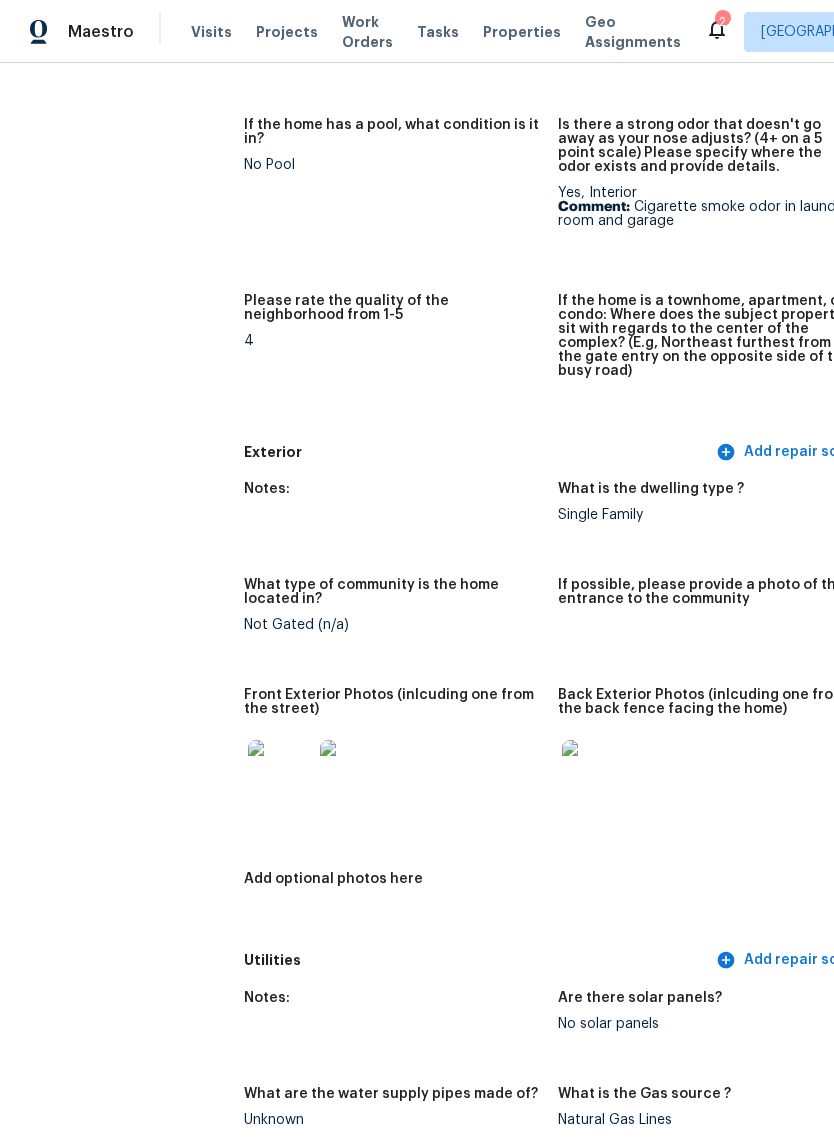 click at bounding box center [352, 772] 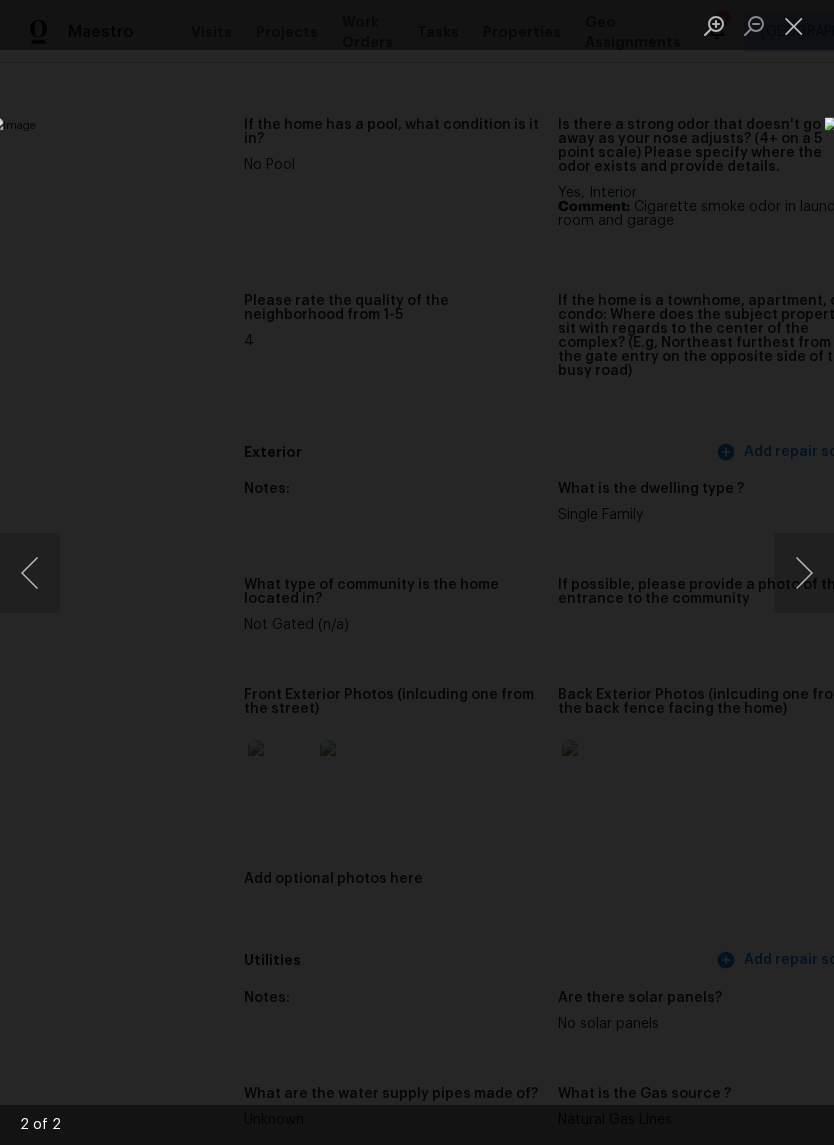 click at bounding box center (794, 25) 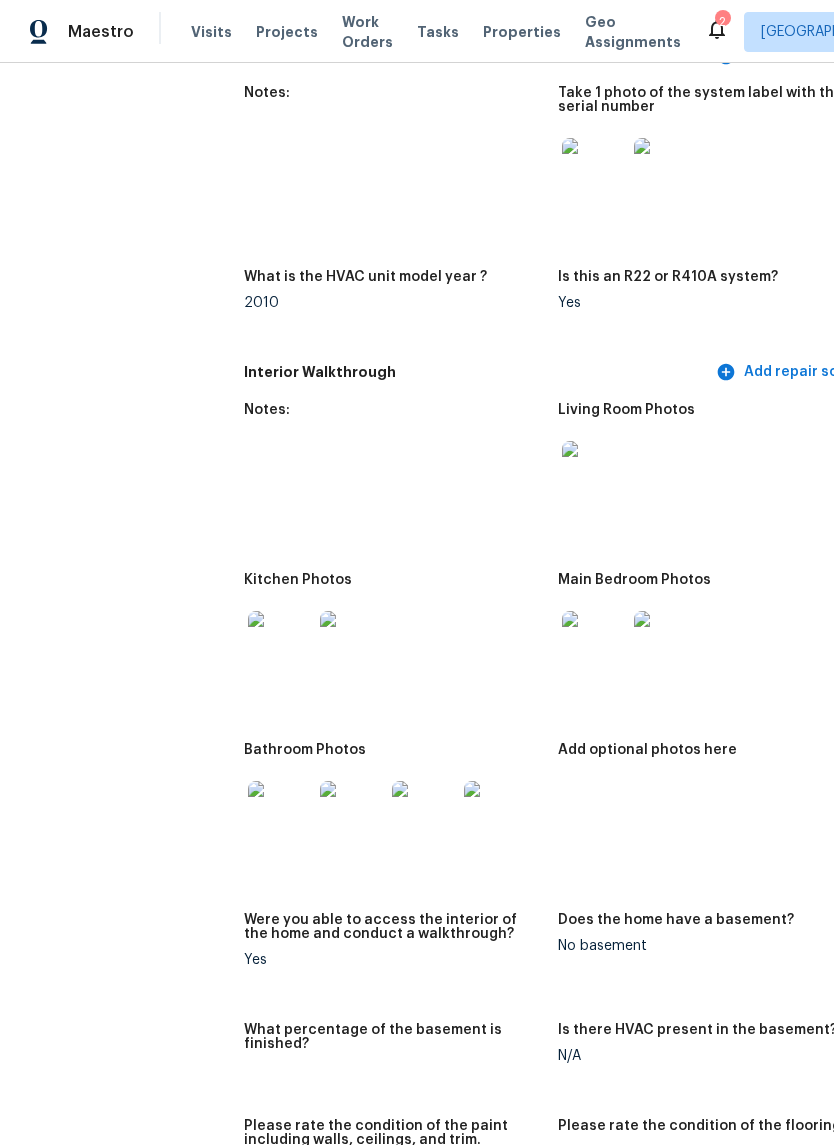 scroll, scrollTop: 2001, scrollLeft: 0, axis: vertical 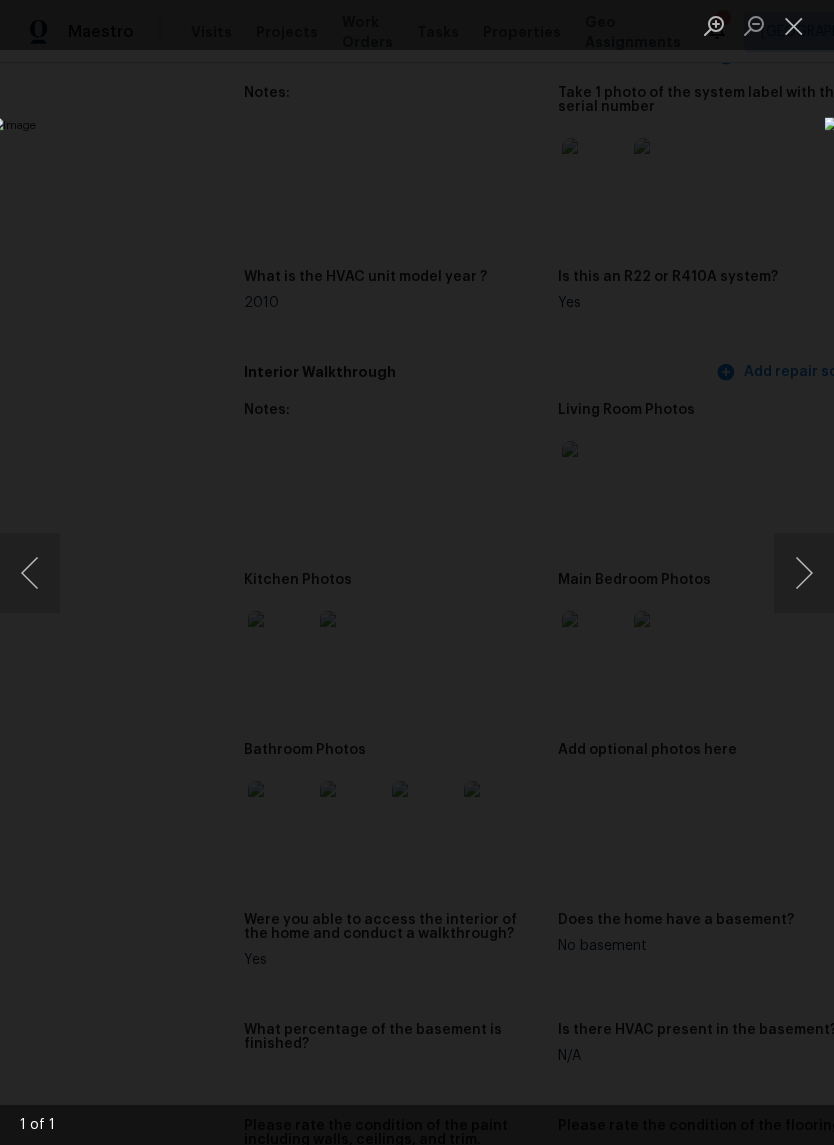 click at bounding box center (794, 25) 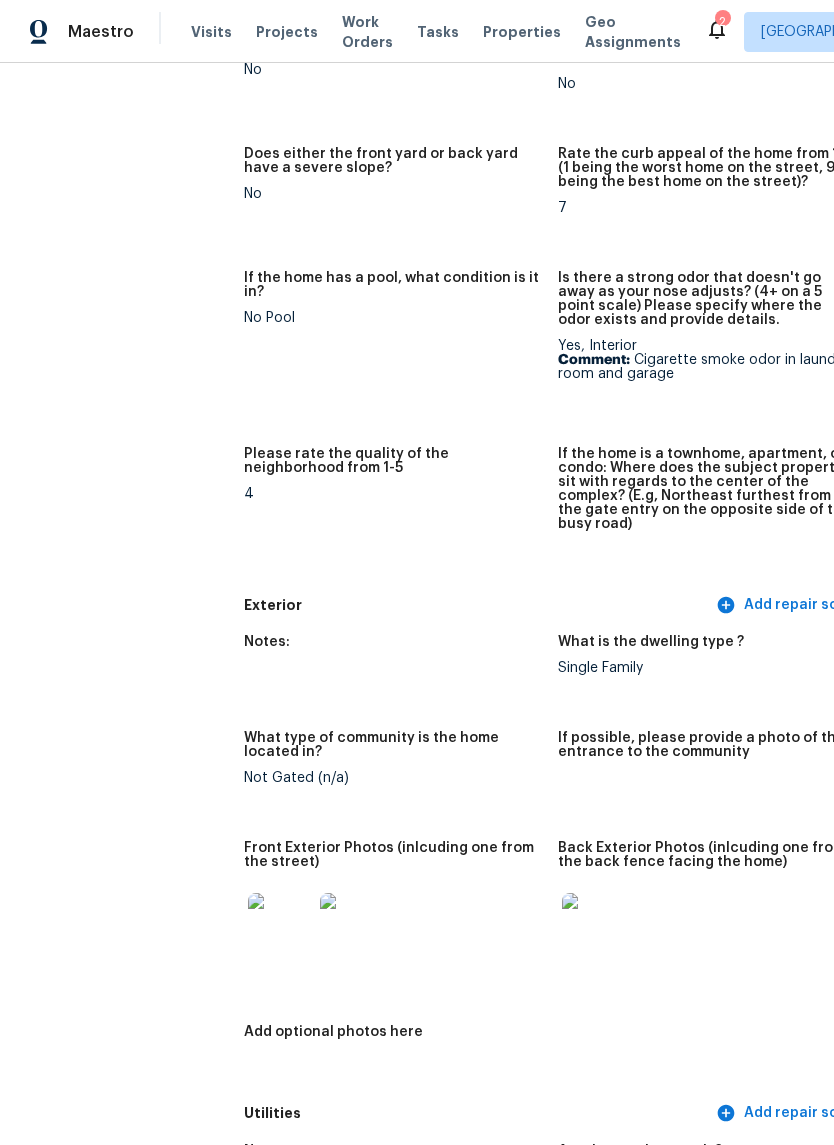 scroll, scrollTop: 228, scrollLeft: -2, axis: both 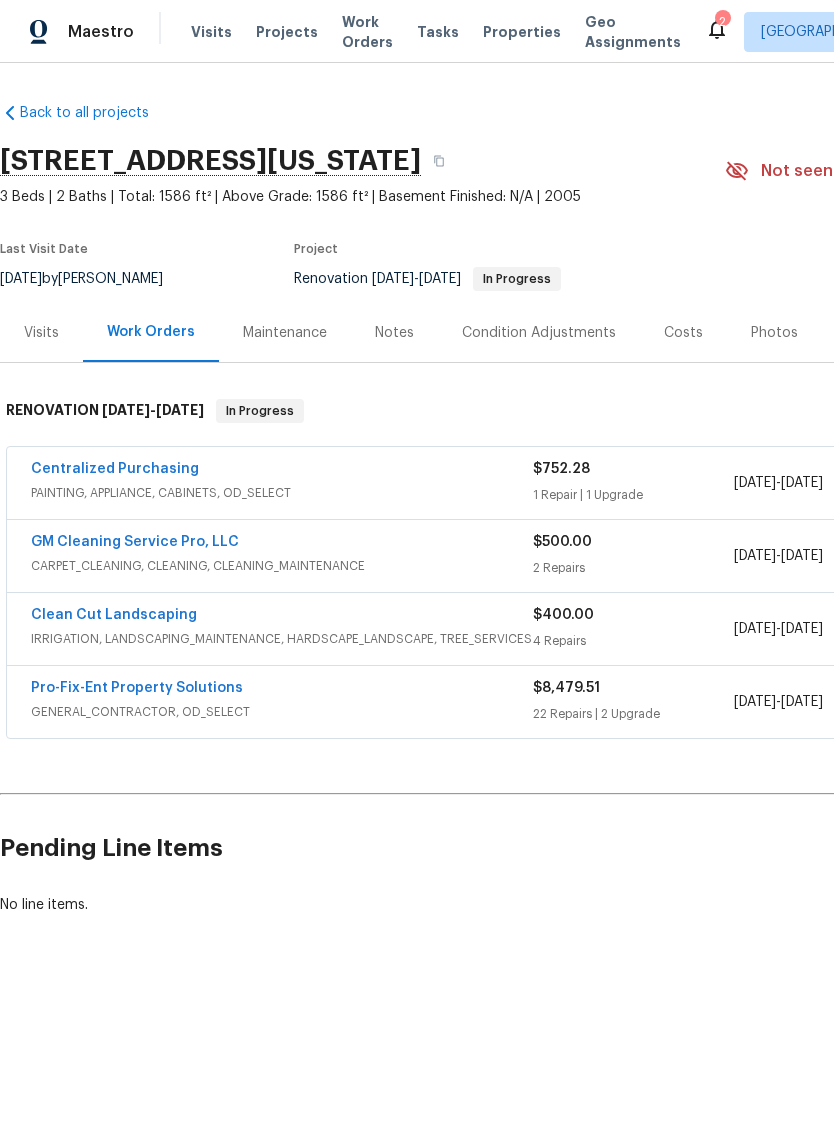 click on "Pro-Fix-Ent Property Solutions" at bounding box center (137, 688) 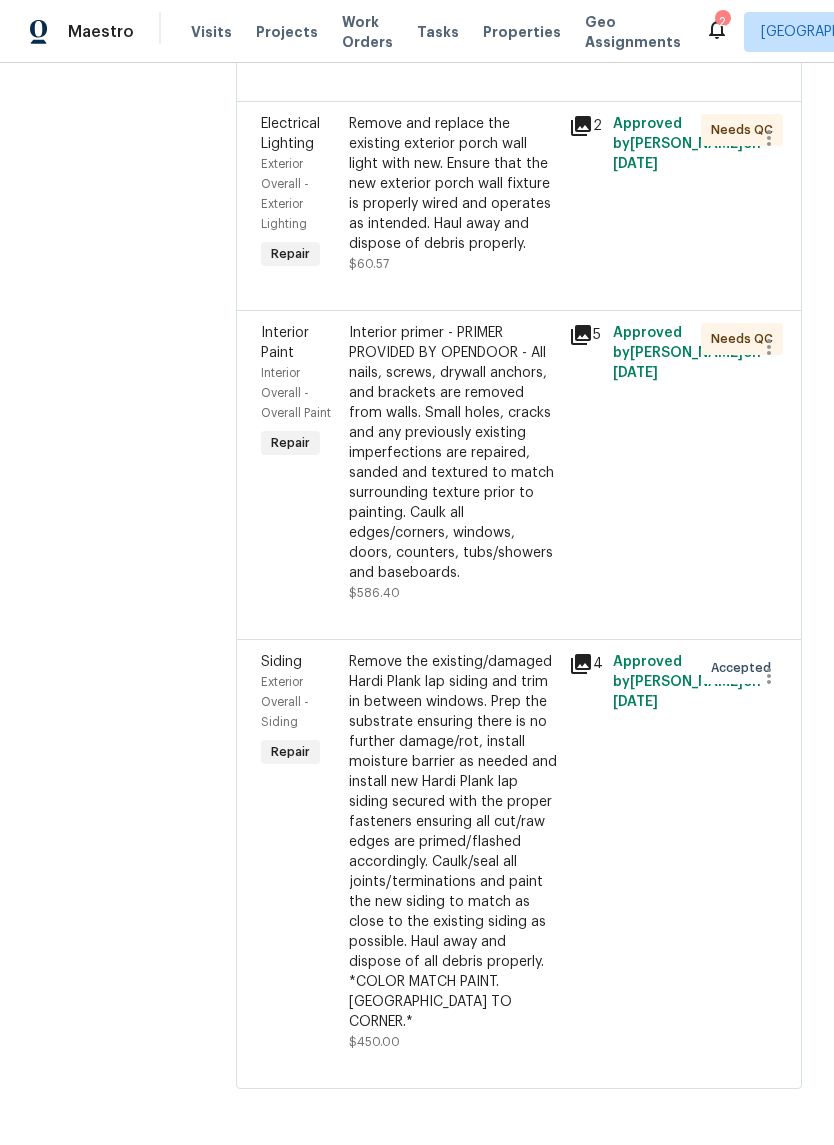 scroll, scrollTop: 6572, scrollLeft: 0, axis: vertical 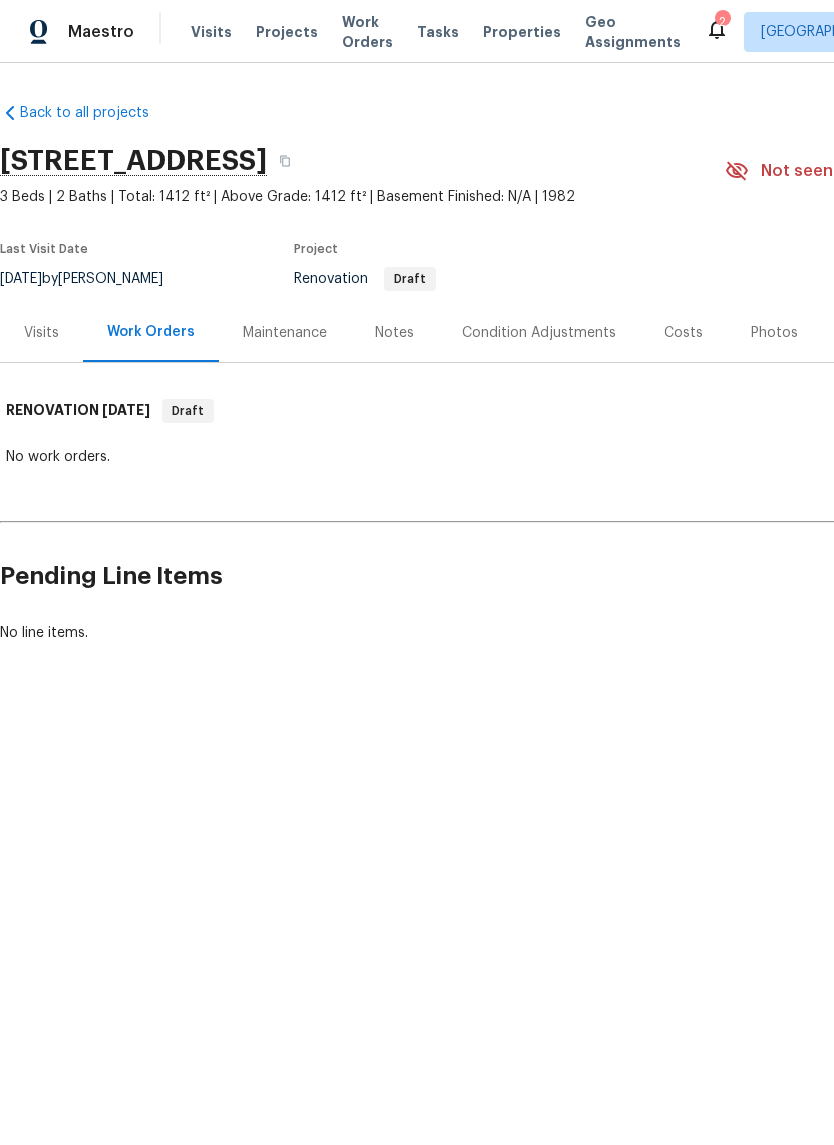 click on "Visits" at bounding box center [41, 332] 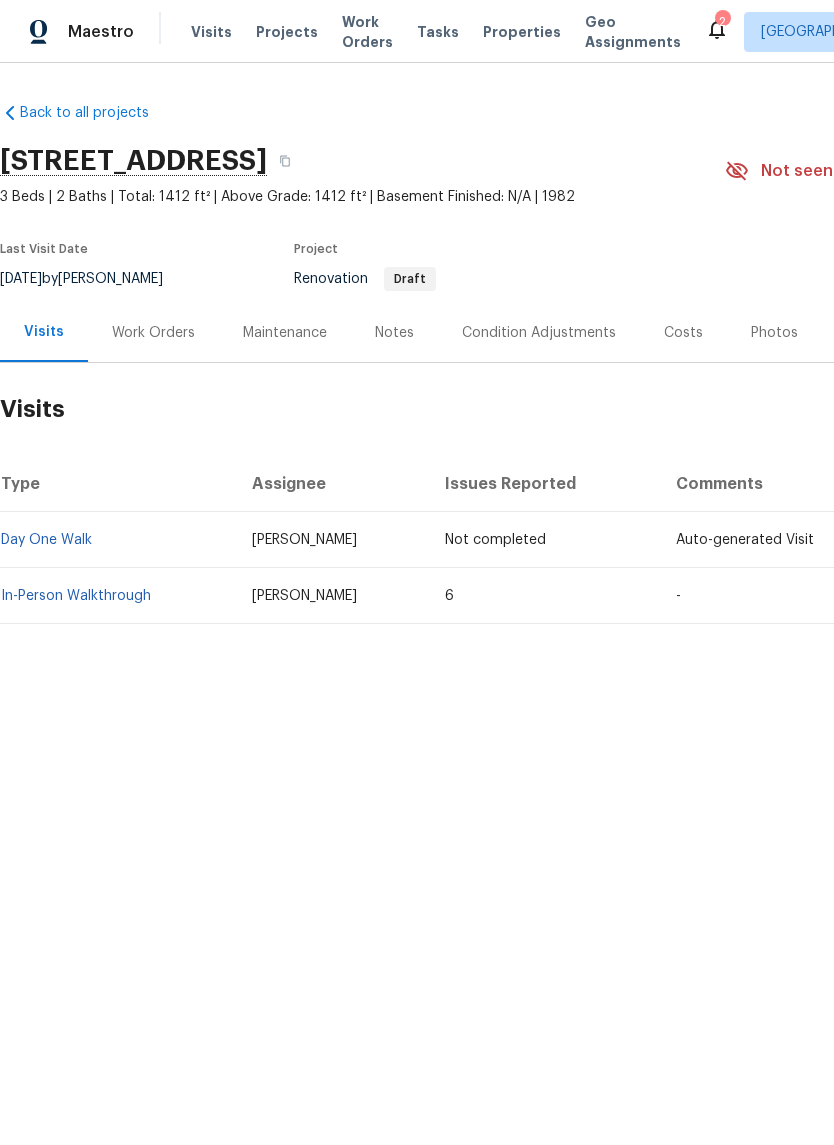 click on "In-Person Walkthrough" at bounding box center (118, 596) 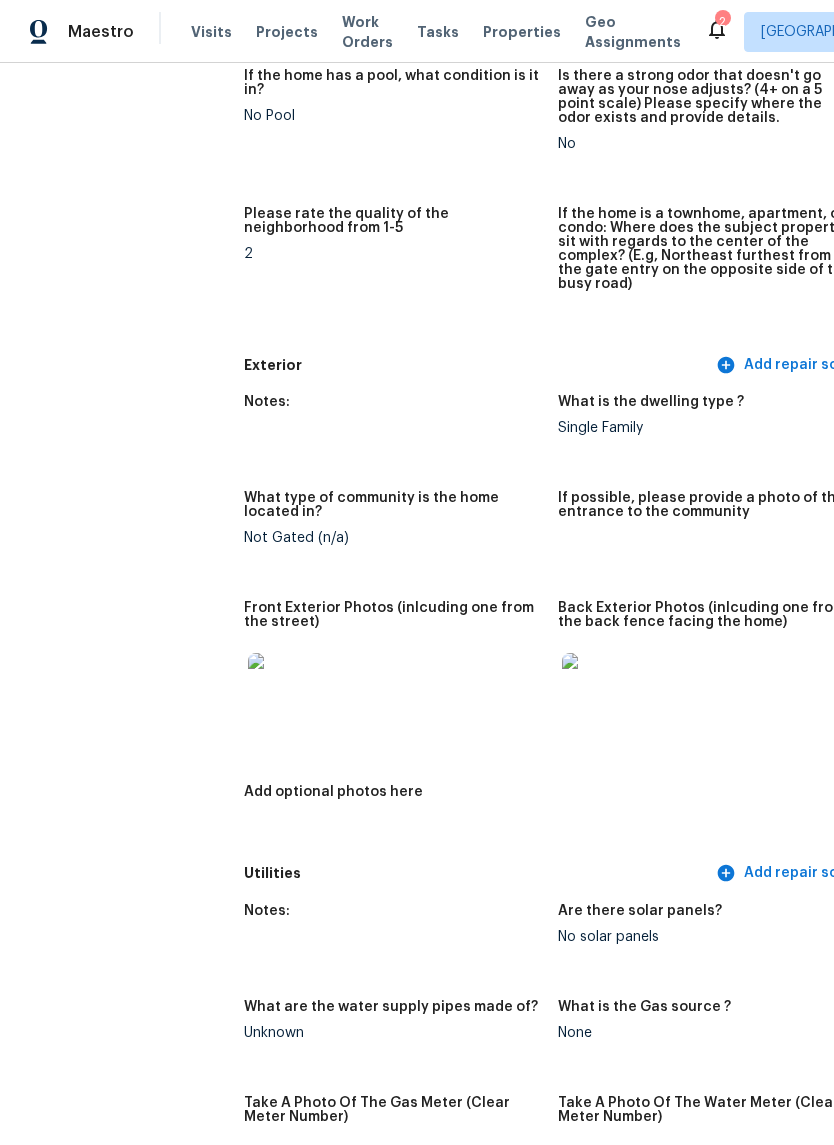 scroll, scrollTop: 632, scrollLeft: 0, axis: vertical 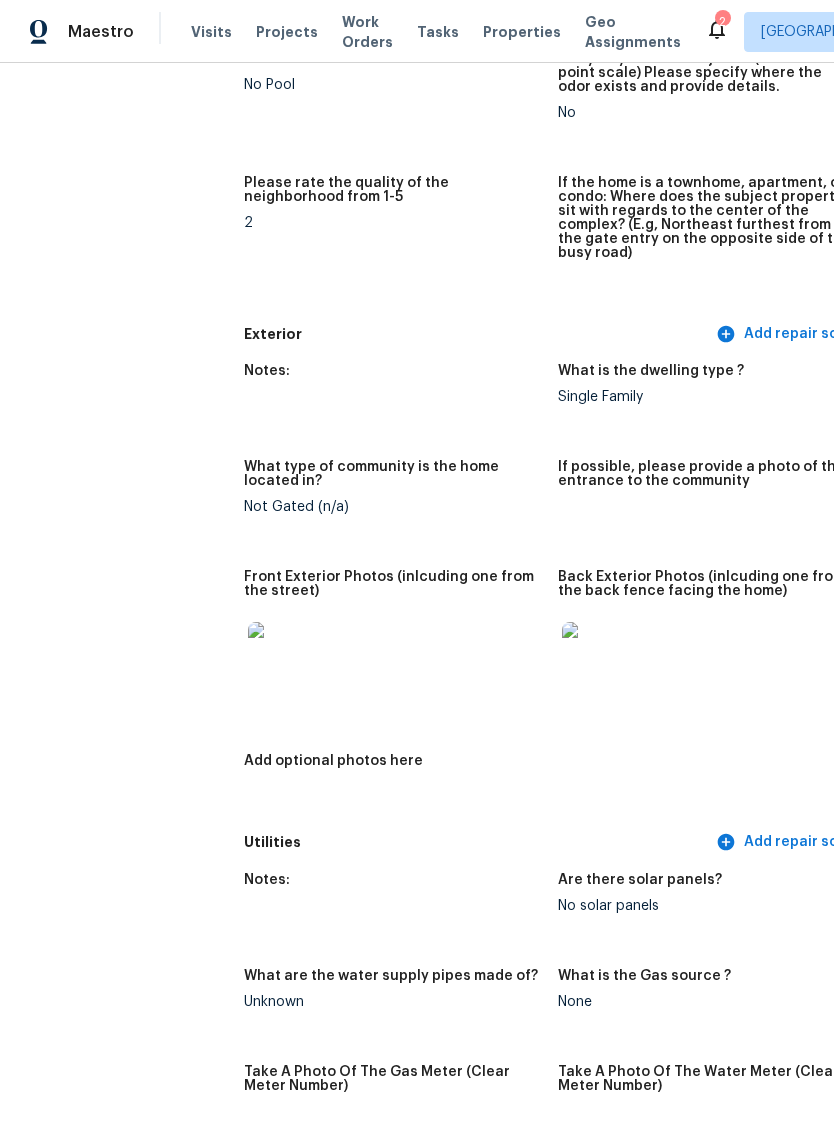 click at bounding box center (280, 654) 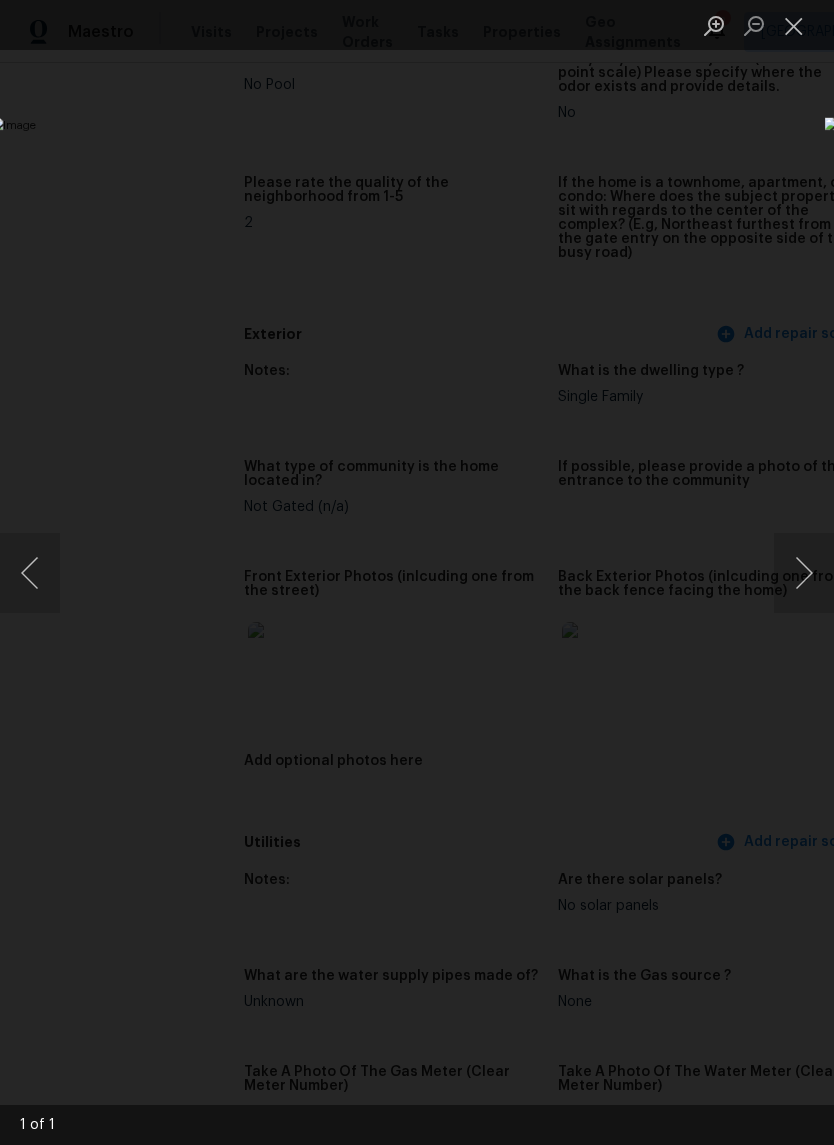 click at bounding box center (794, 25) 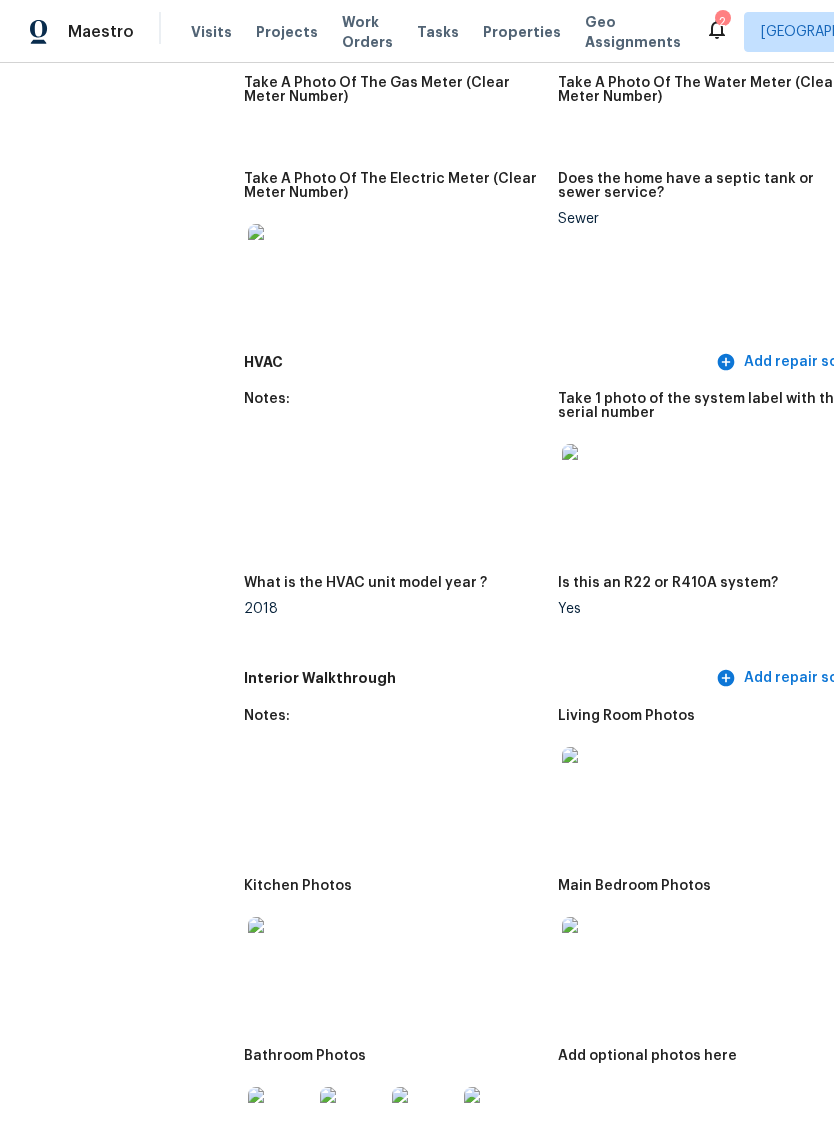 scroll, scrollTop: 1622, scrollLeft: 0, axis: vertical 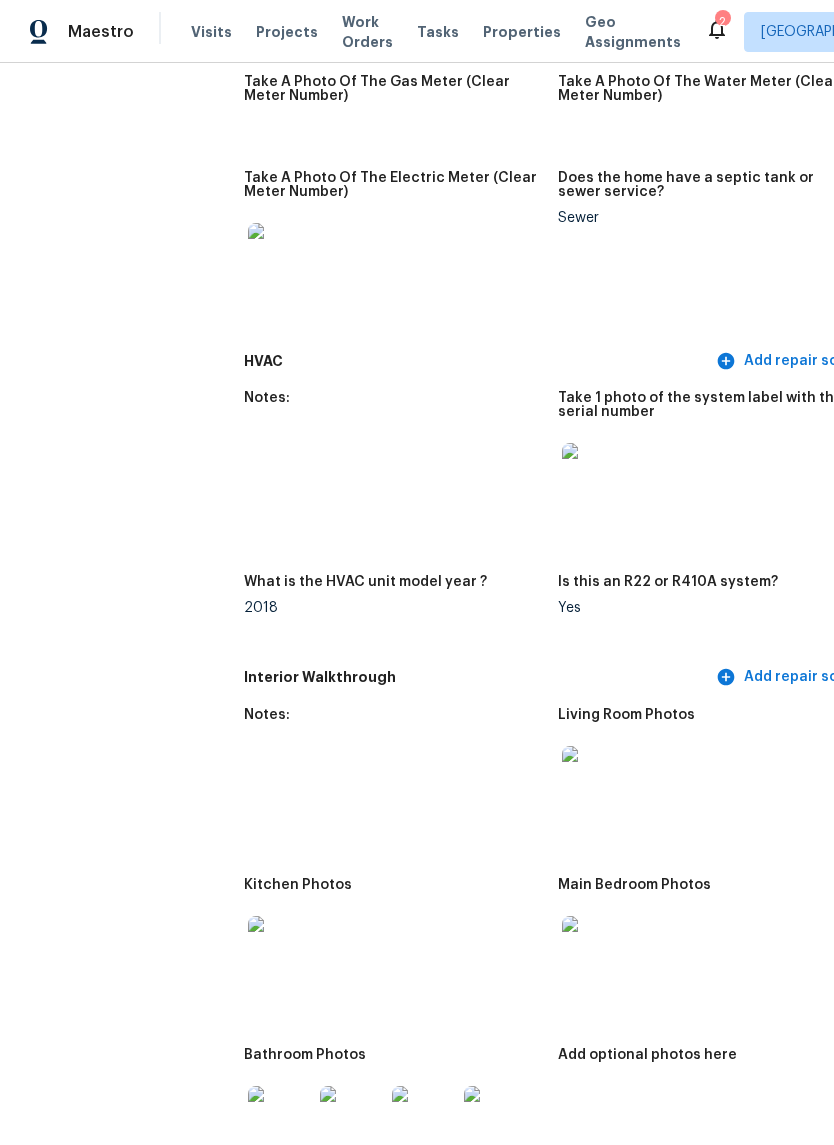 click at bounding box center (594, 948) 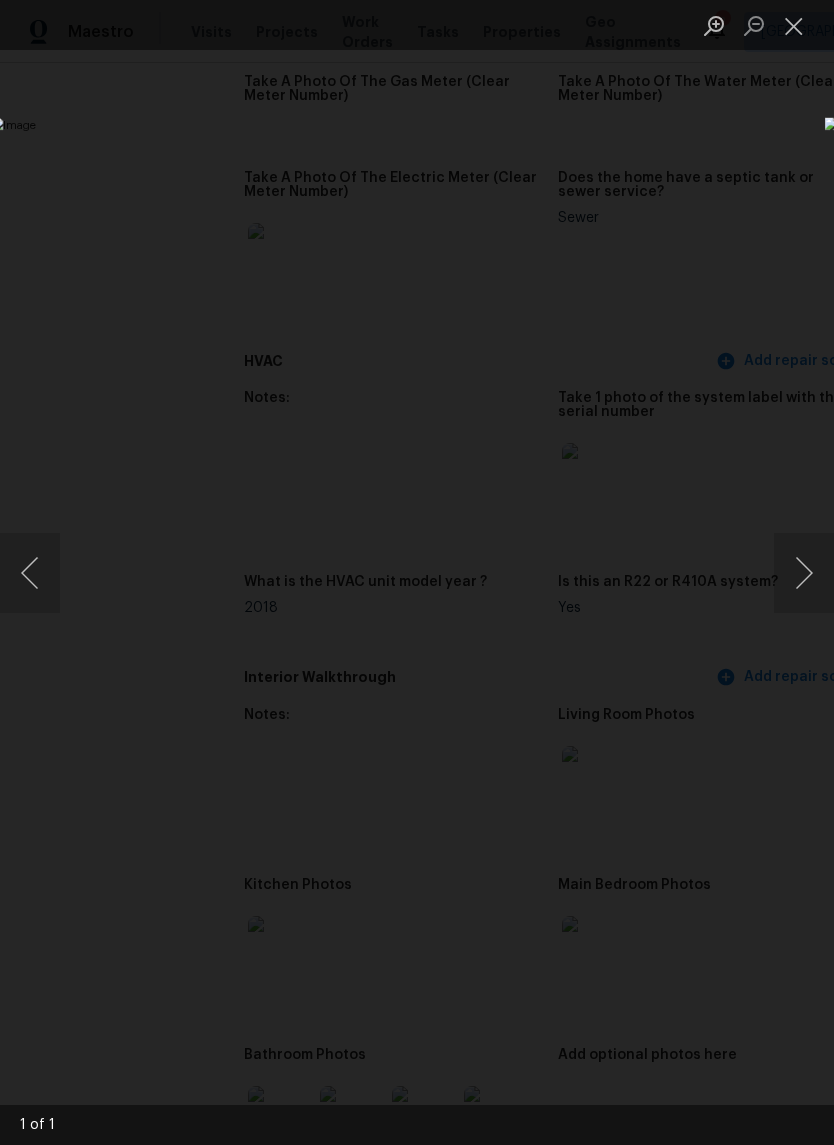 click at bounding box center [322, 572] 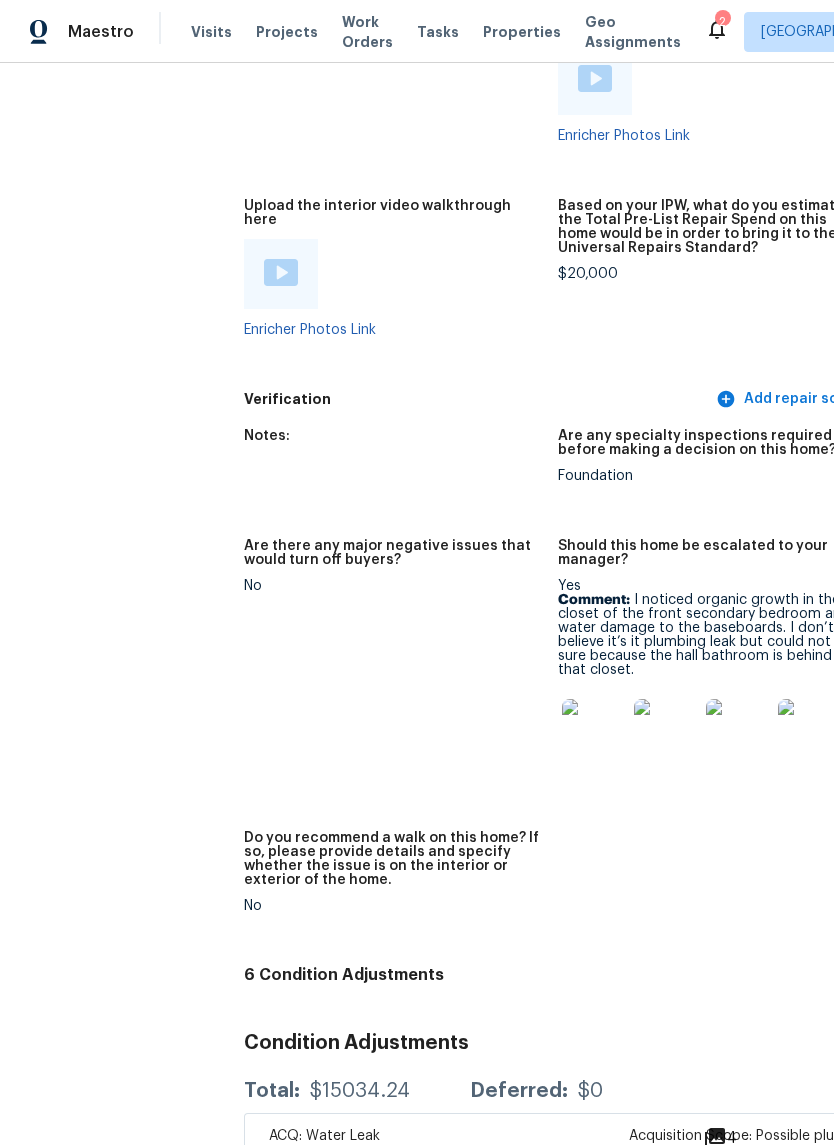 scroll, scrollTop: 3955, scrollLeft: 0, axis: vertical 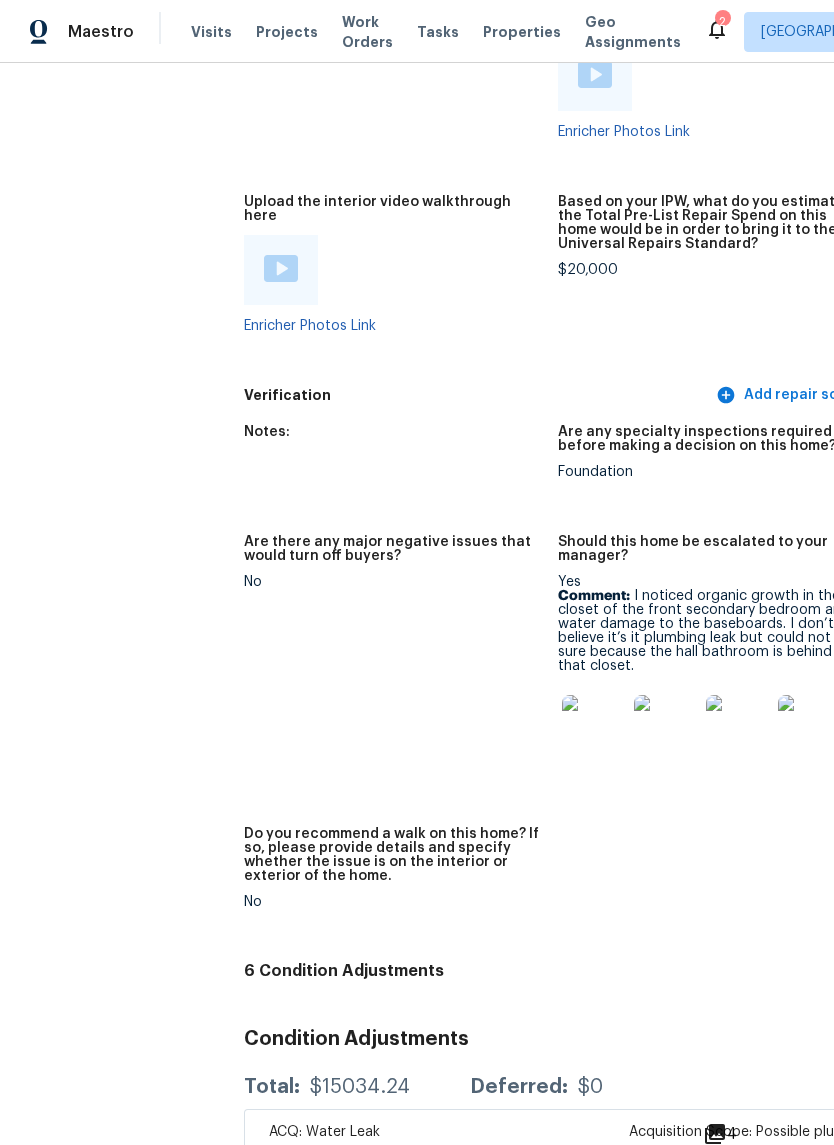 click at bounding box center [594, 727] 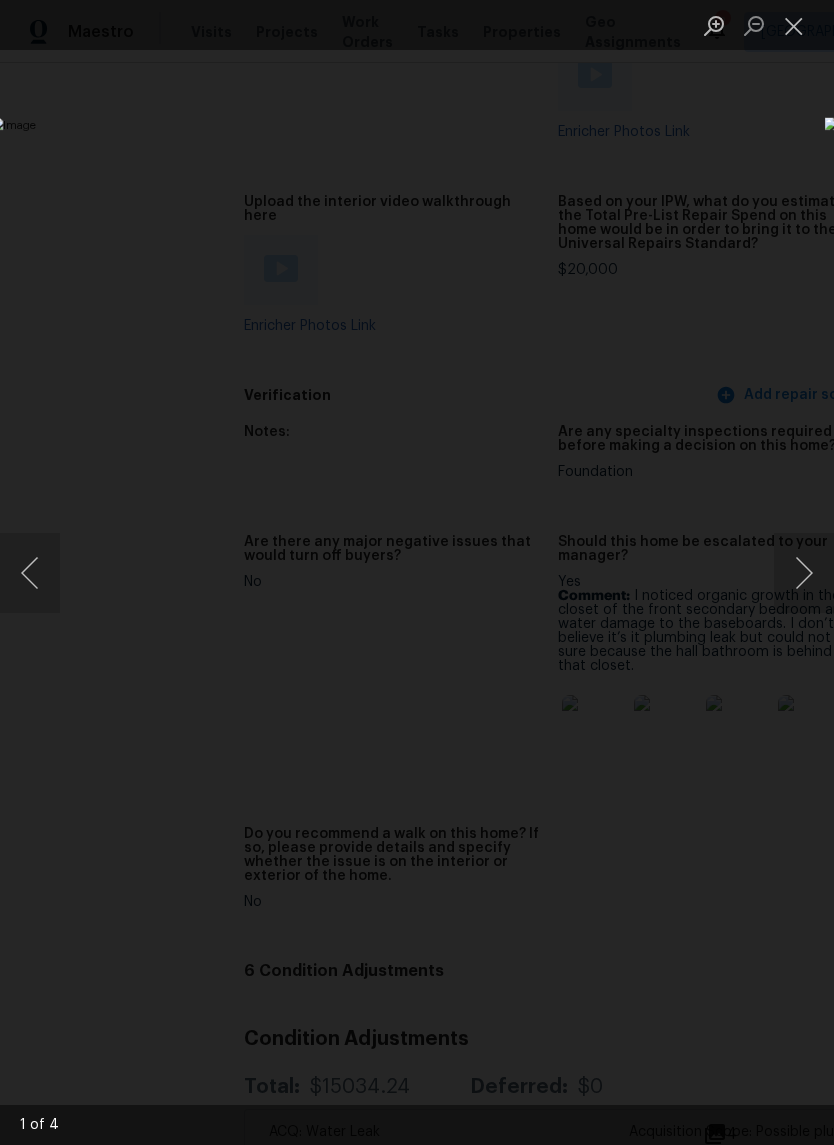 click at bounding box center (794, 25) 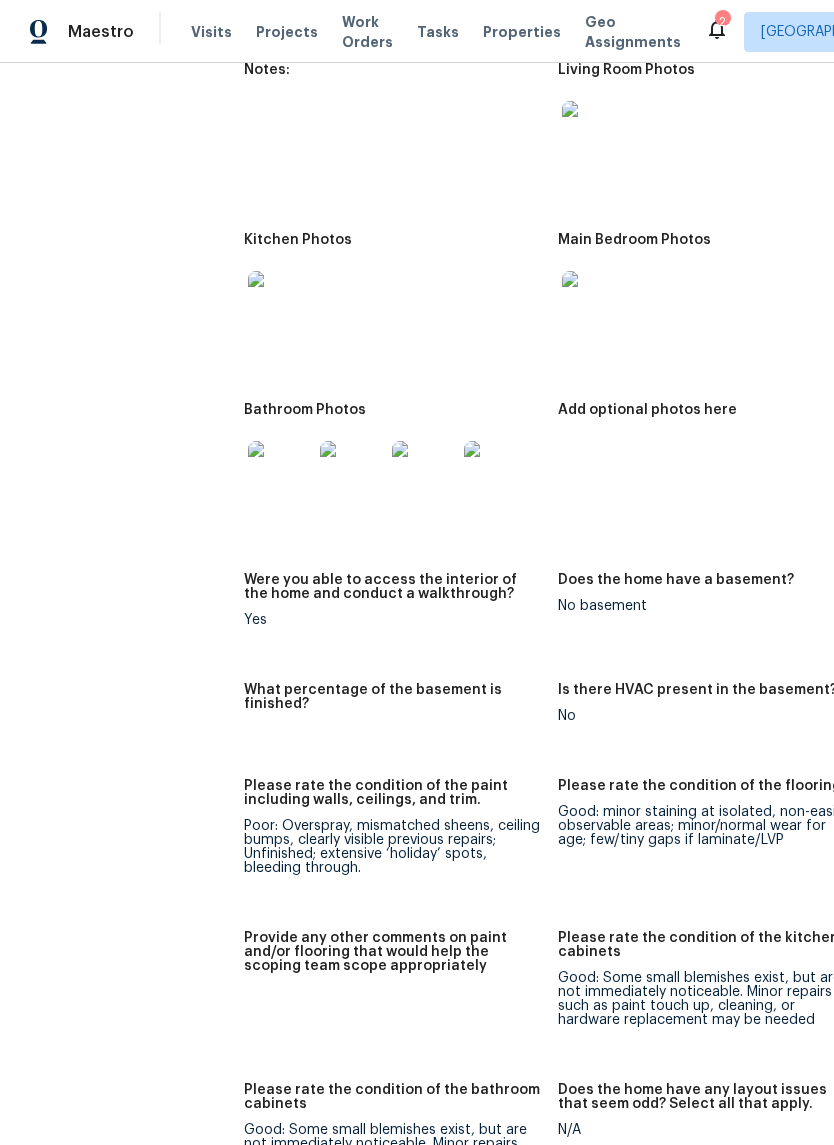 scroll, scrollTop: 2082, scrollLeft: 0, axis: vertical 